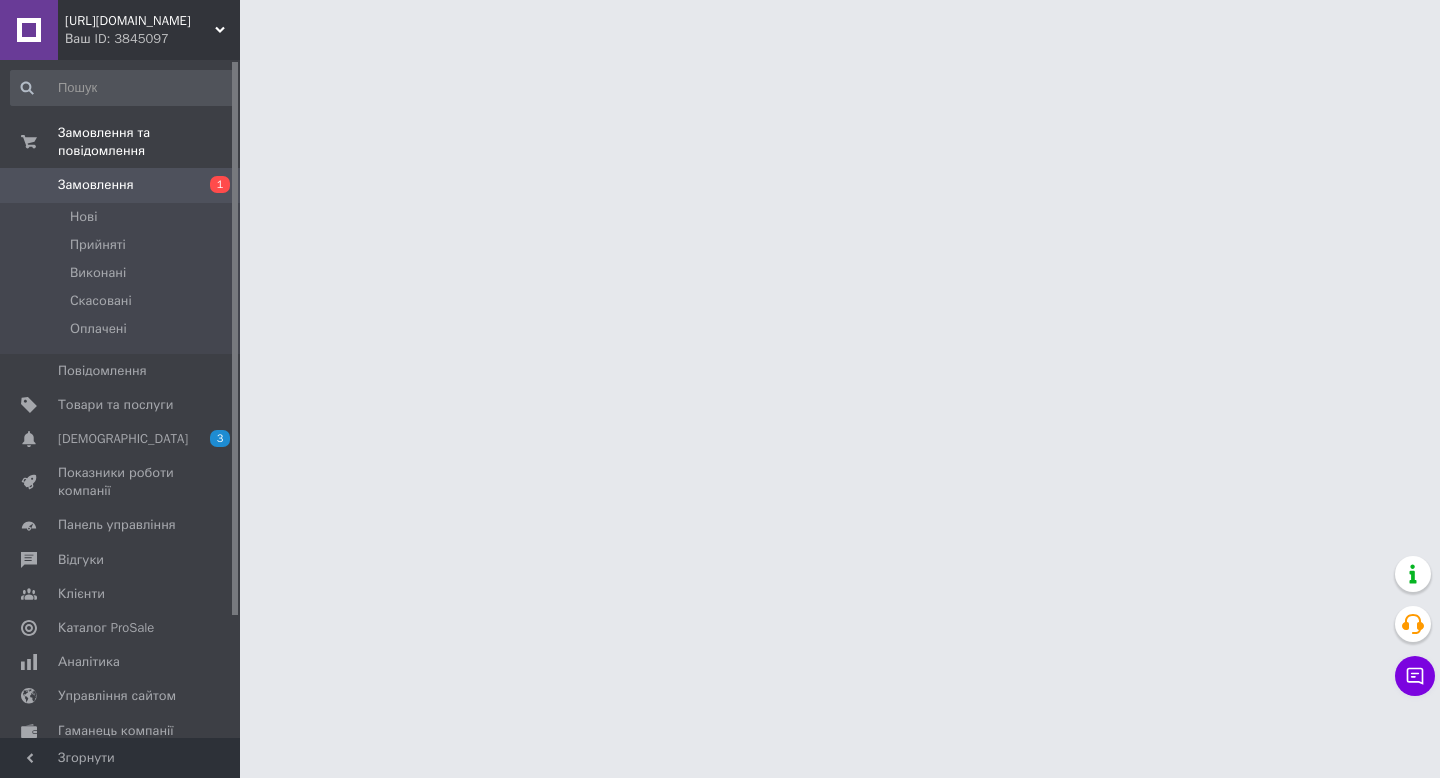 scroll, scrollTop: 0, scrollLeft: 0, axis: both 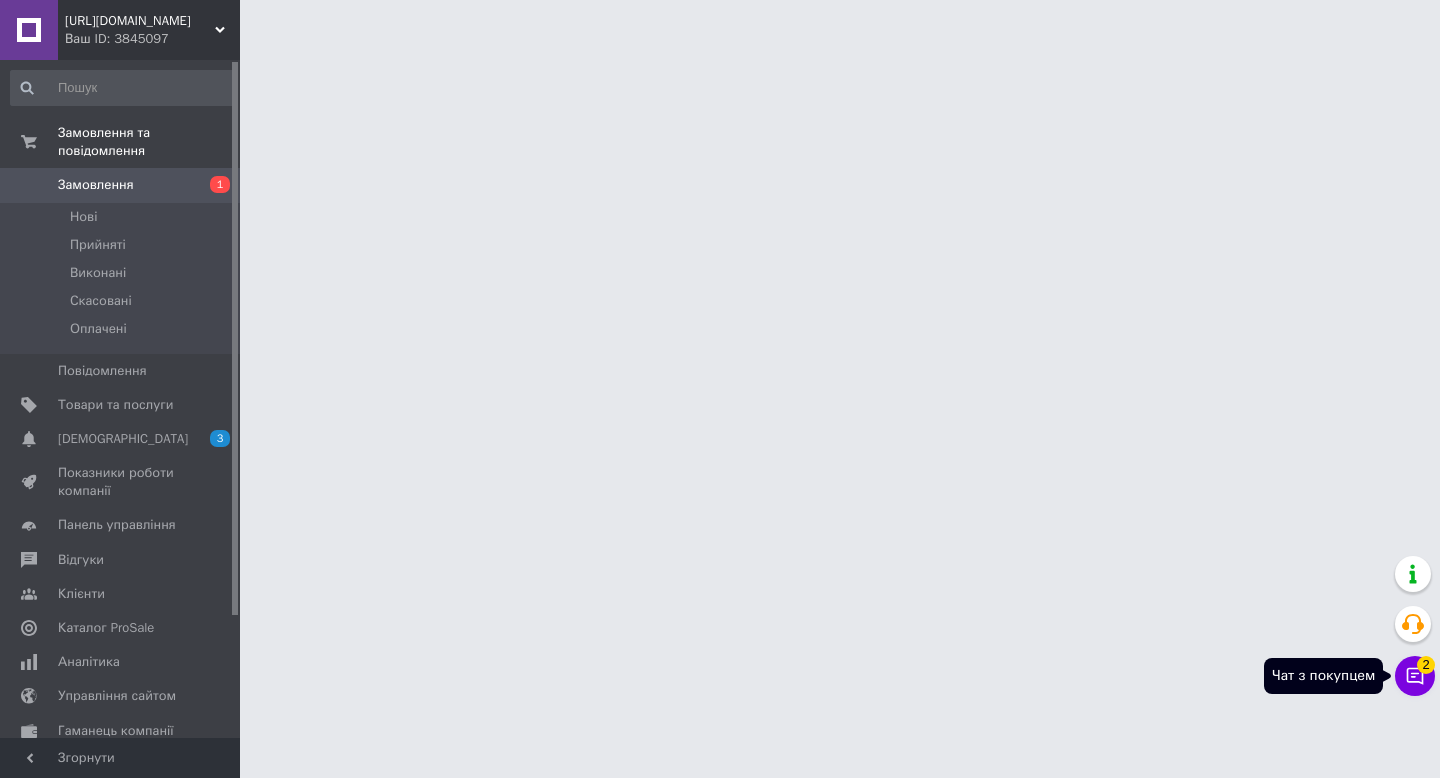 click 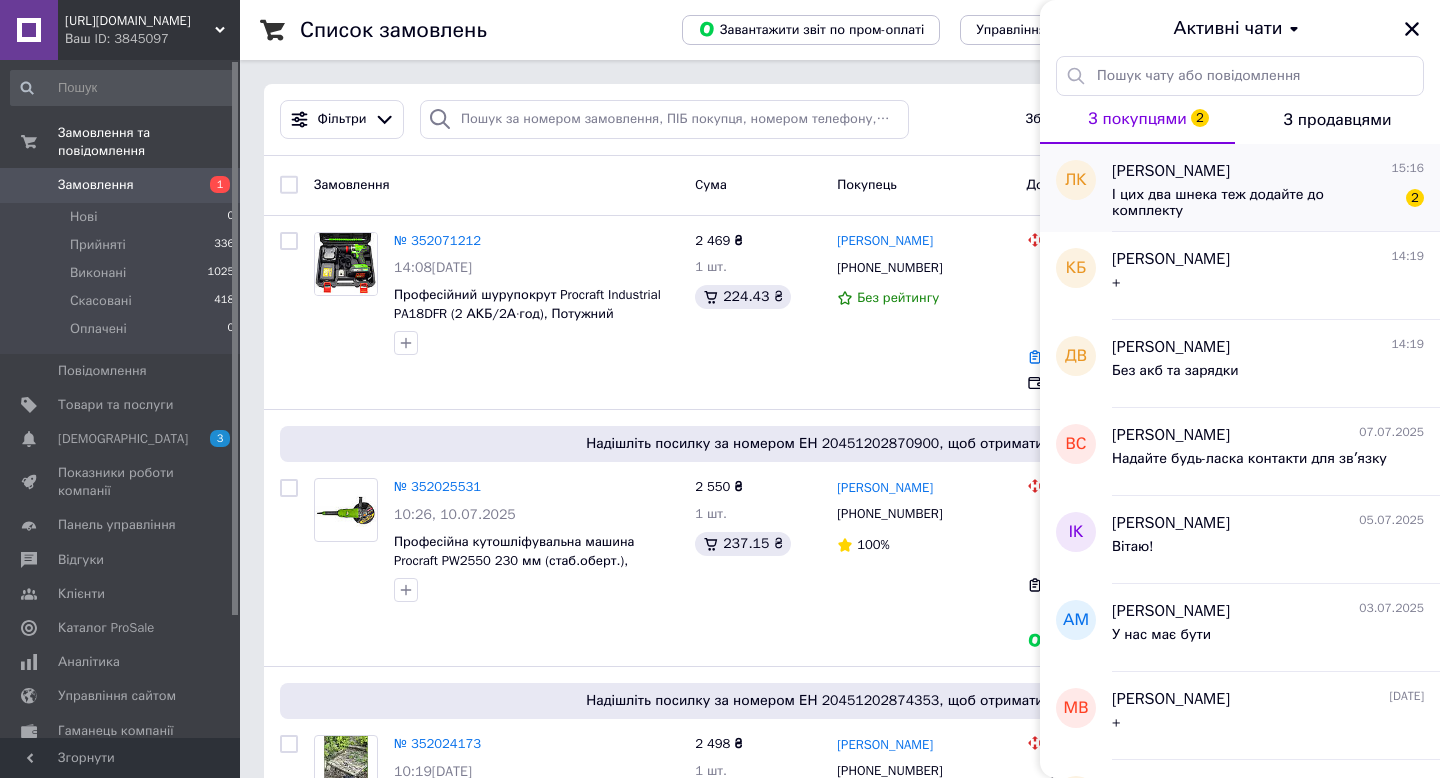click on "І цих два шнека теж додайте до комплекту" at bounding box center [1254, 203] 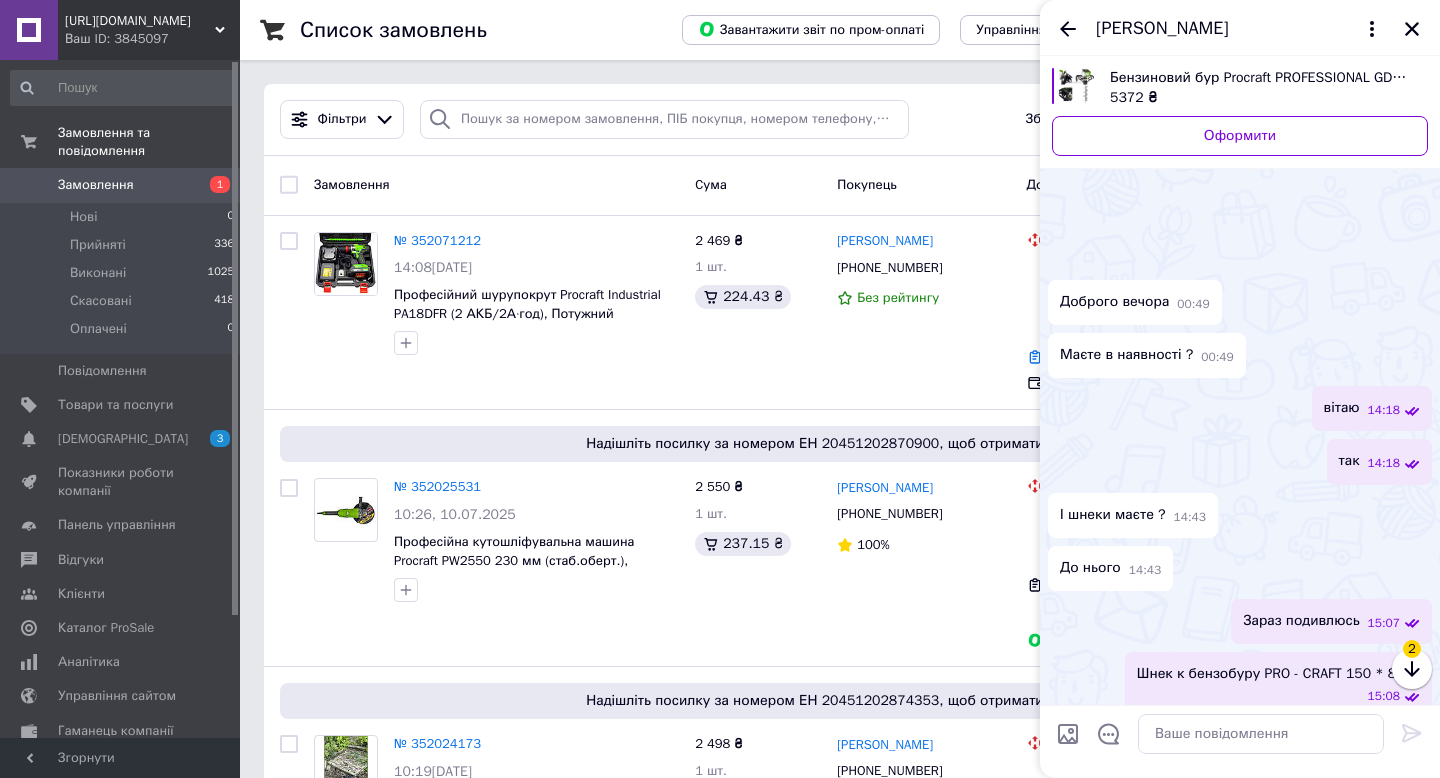 scroll, scrollTop: 387, scrollLeft: 0, axis: vertical 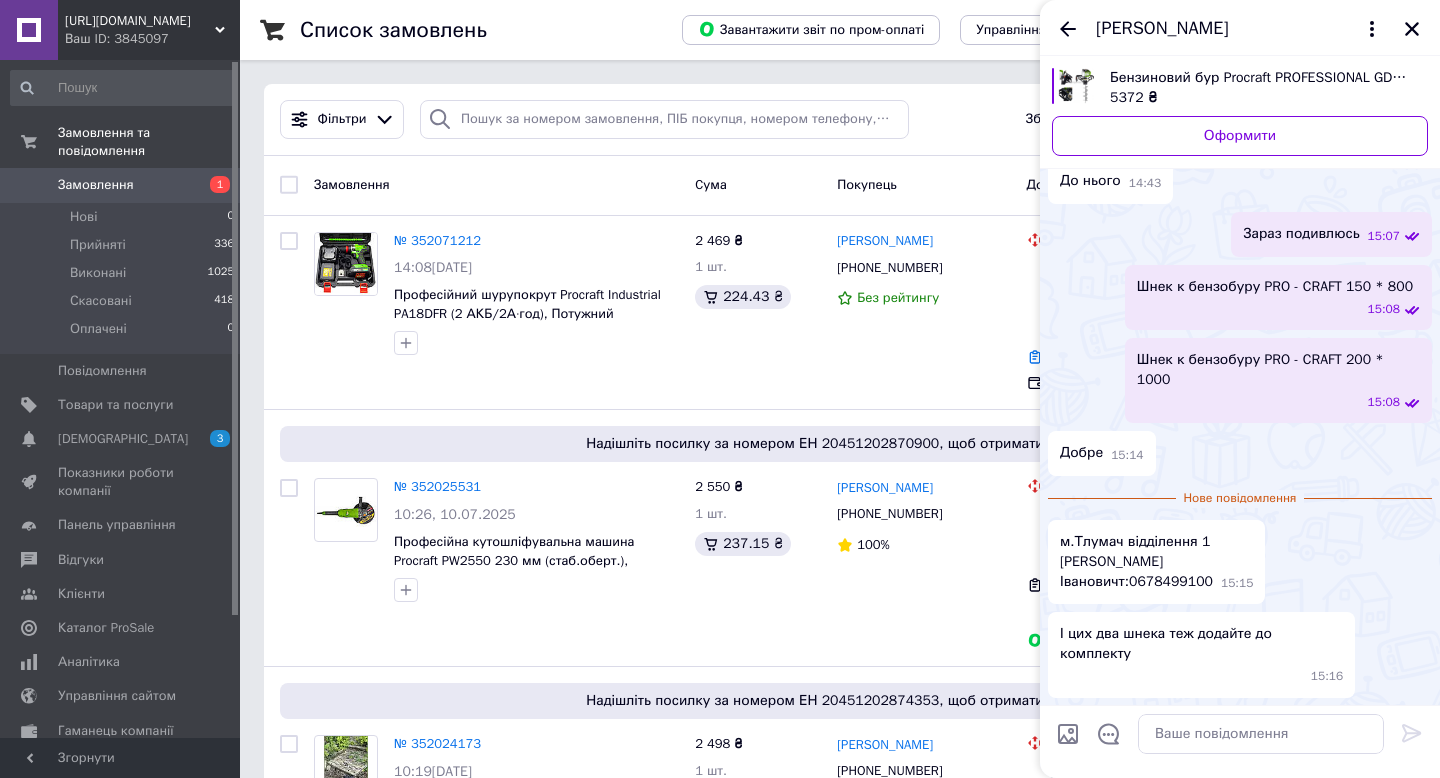 click on "Шнек к бензобуру PRO - CRAFT 150 * 800" at bounding box center [1275, 287] 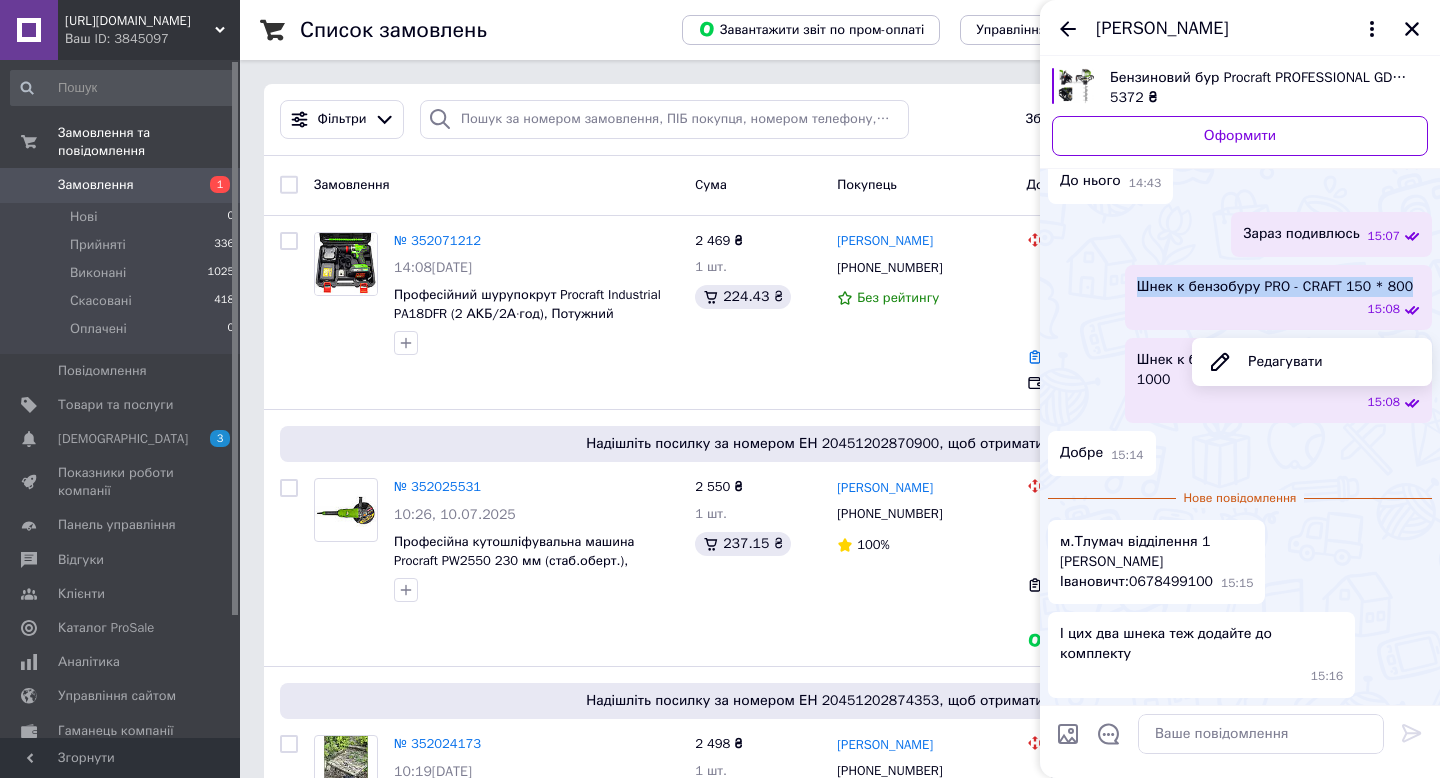 drag, startPoint x: 1153, startPoint y: 286, endPoint x: 1412, endPoint y: 287, distance: 259.00192 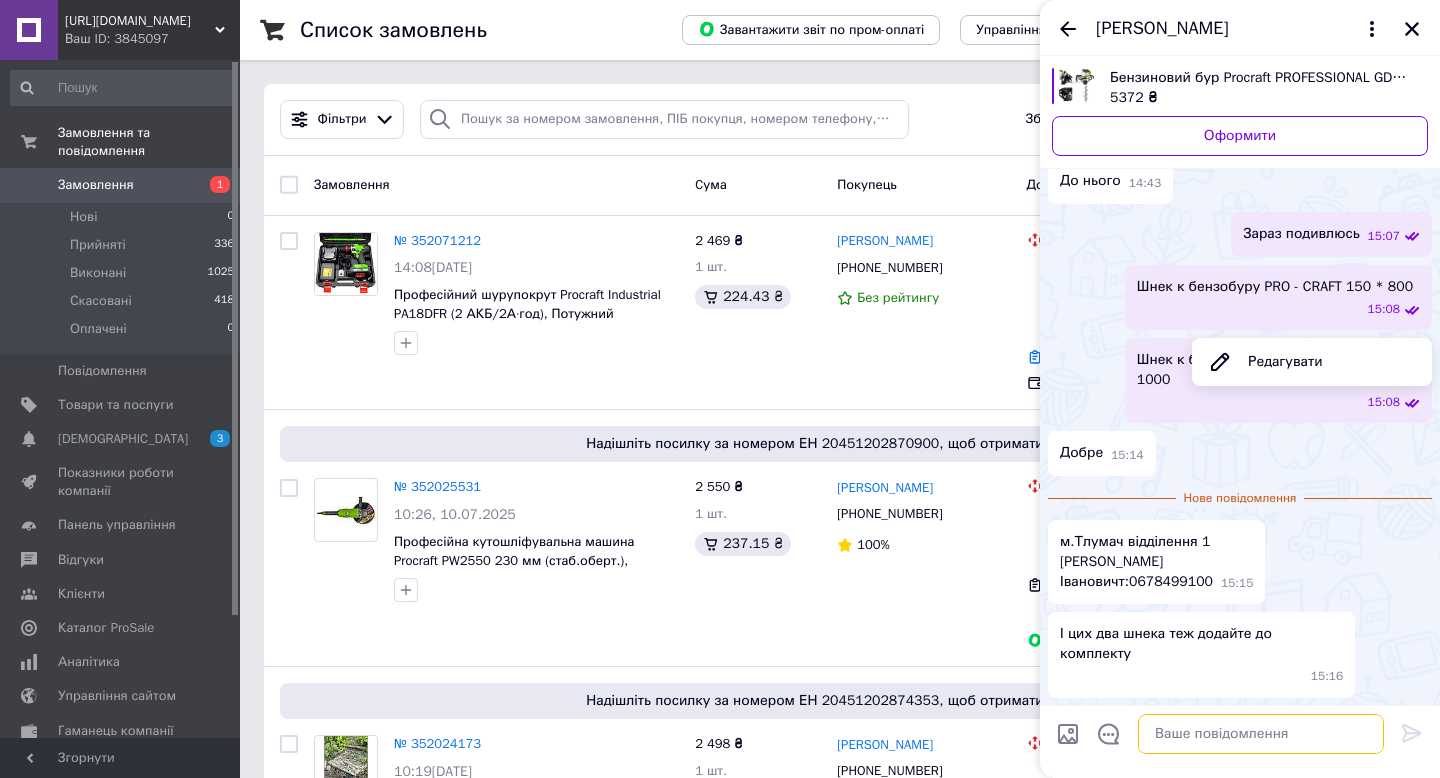 click at bounding box center (1261, 734) 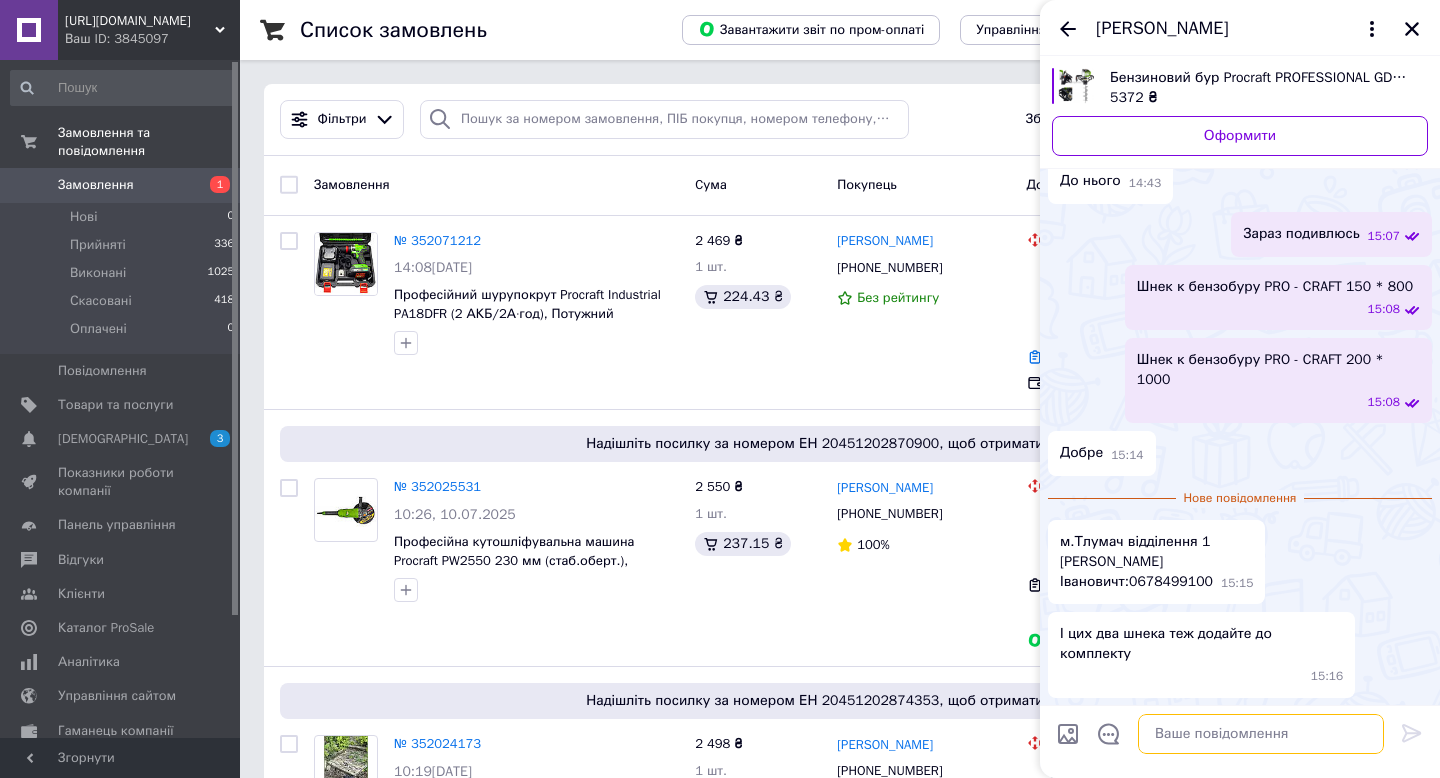 paste on "Шнек к бензобуру PRO - CRAFT 150 * 800" 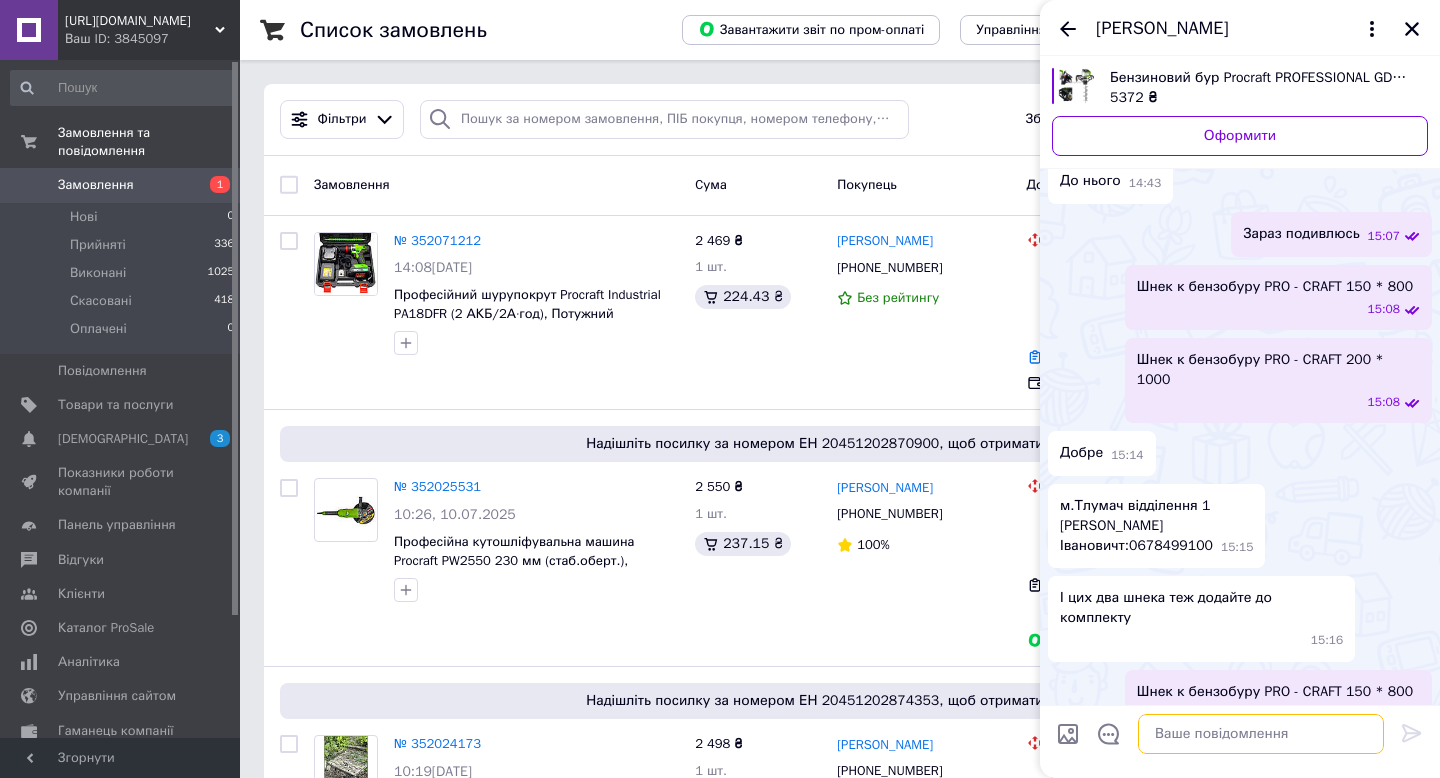 scroll, scrollTop: 374, scrollLeft: 0, axis: vertical 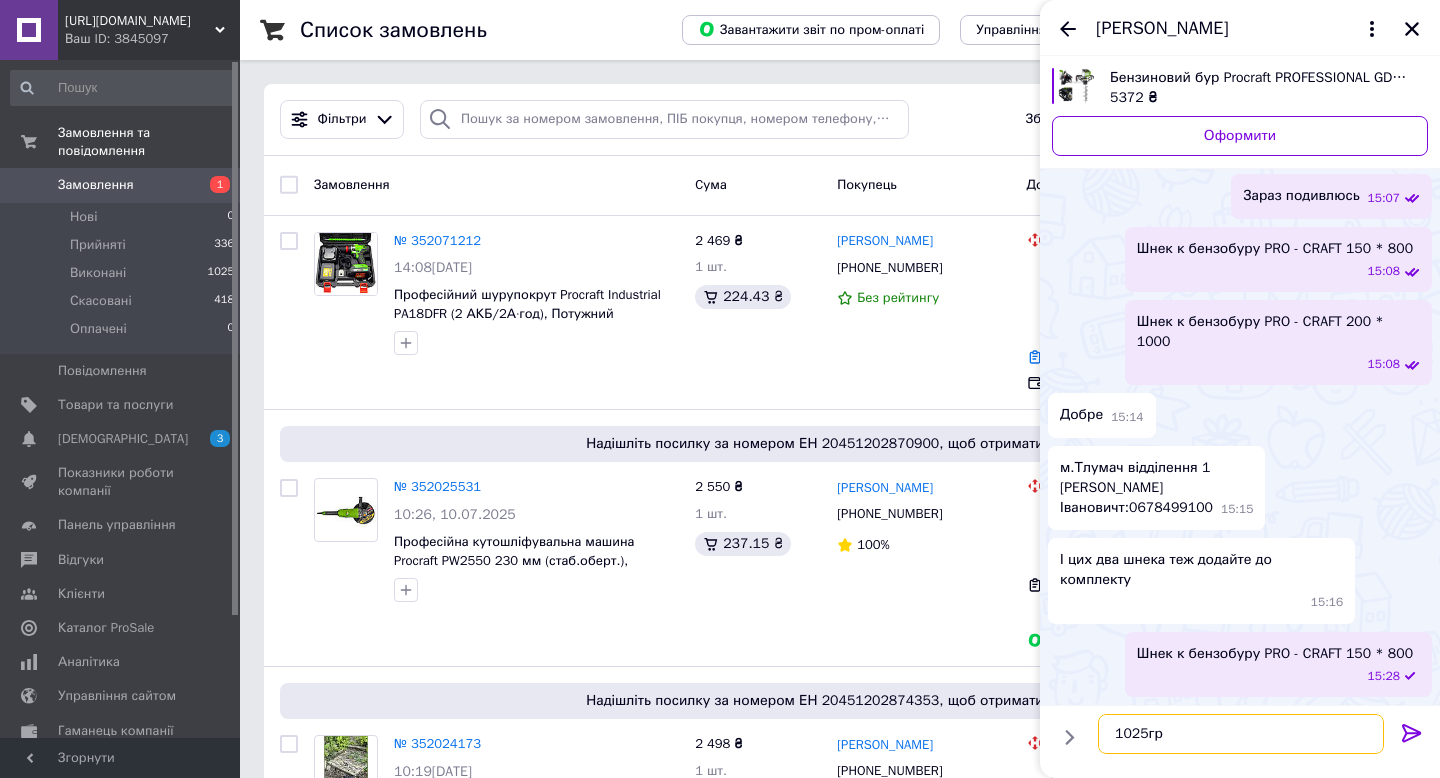 type on "1025грн" 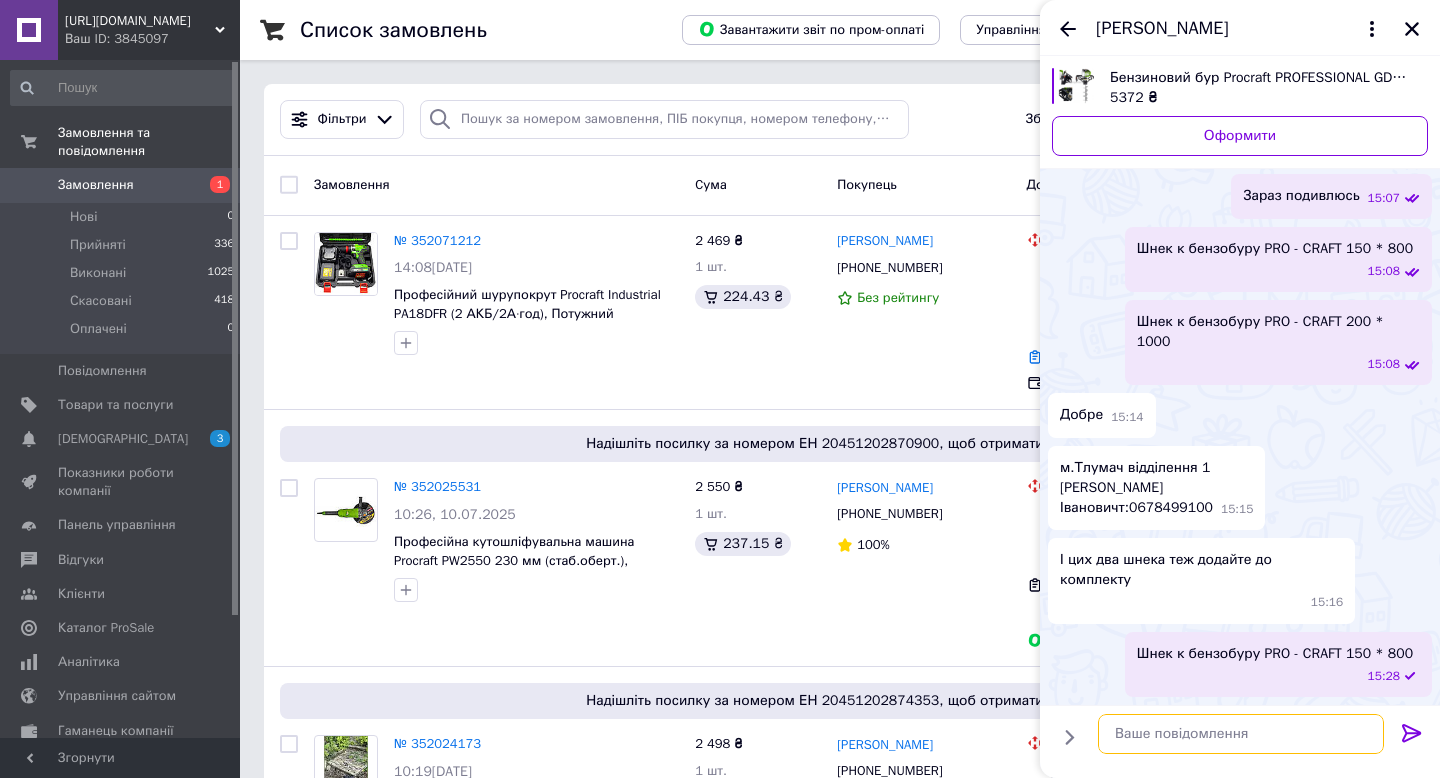 scroll, scrollTop: 427, scrollLeft: 0, axis: vertical 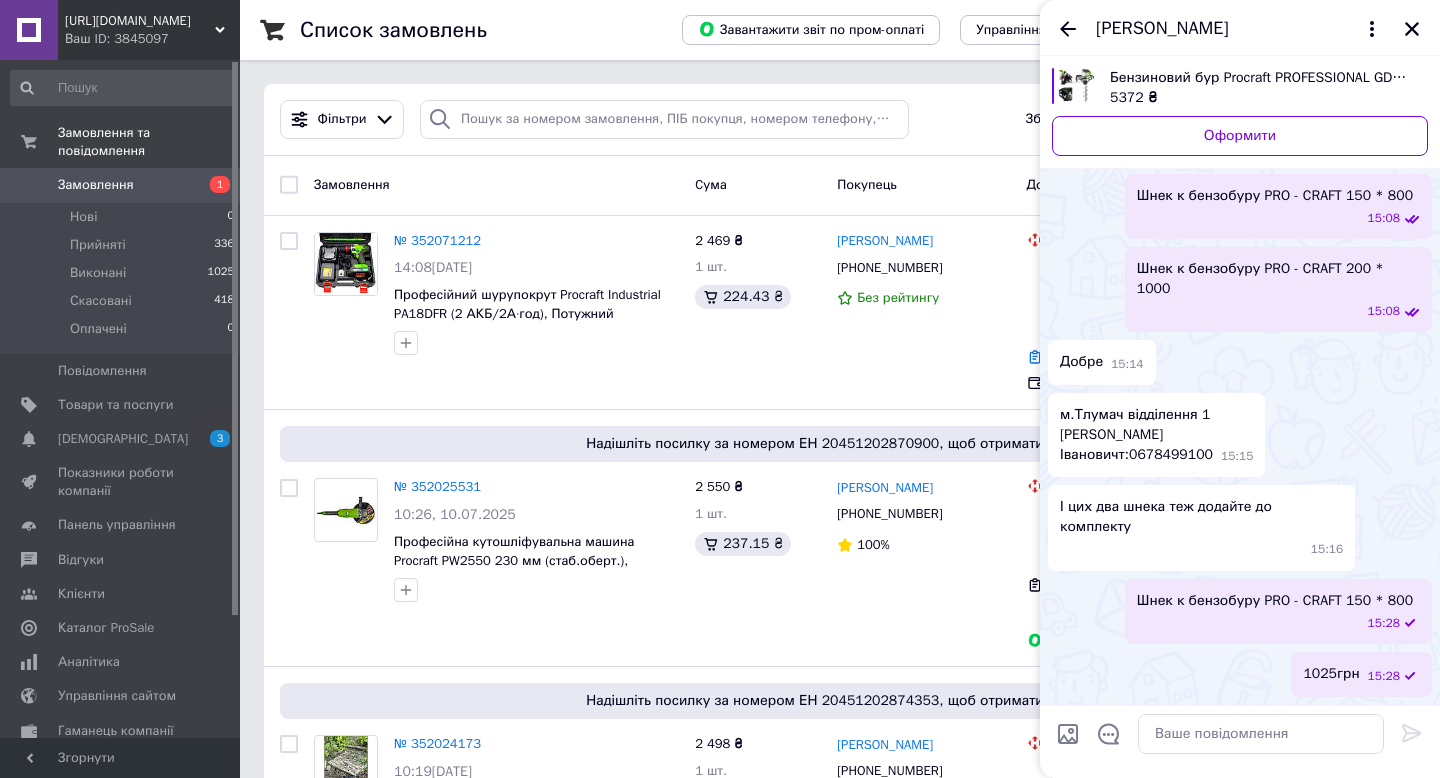 click on "Шнек к бензобуру PRO - CRAFT 200 * 1000" at bounding box center [1278, 279] 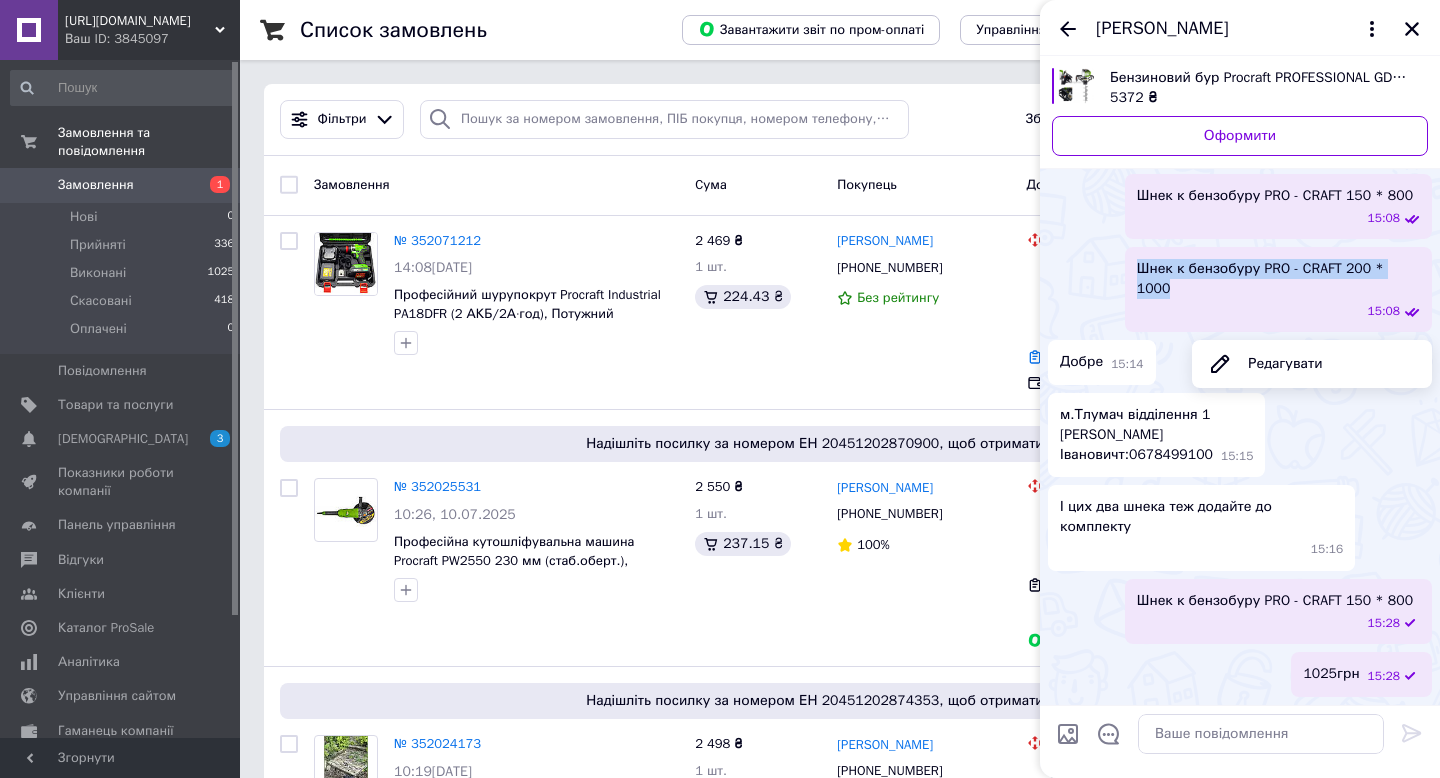 drag, startPoint x: 1150, startPoint y: 265, endPoint x: 1158, endPoint y: 284, distance: 20.615528 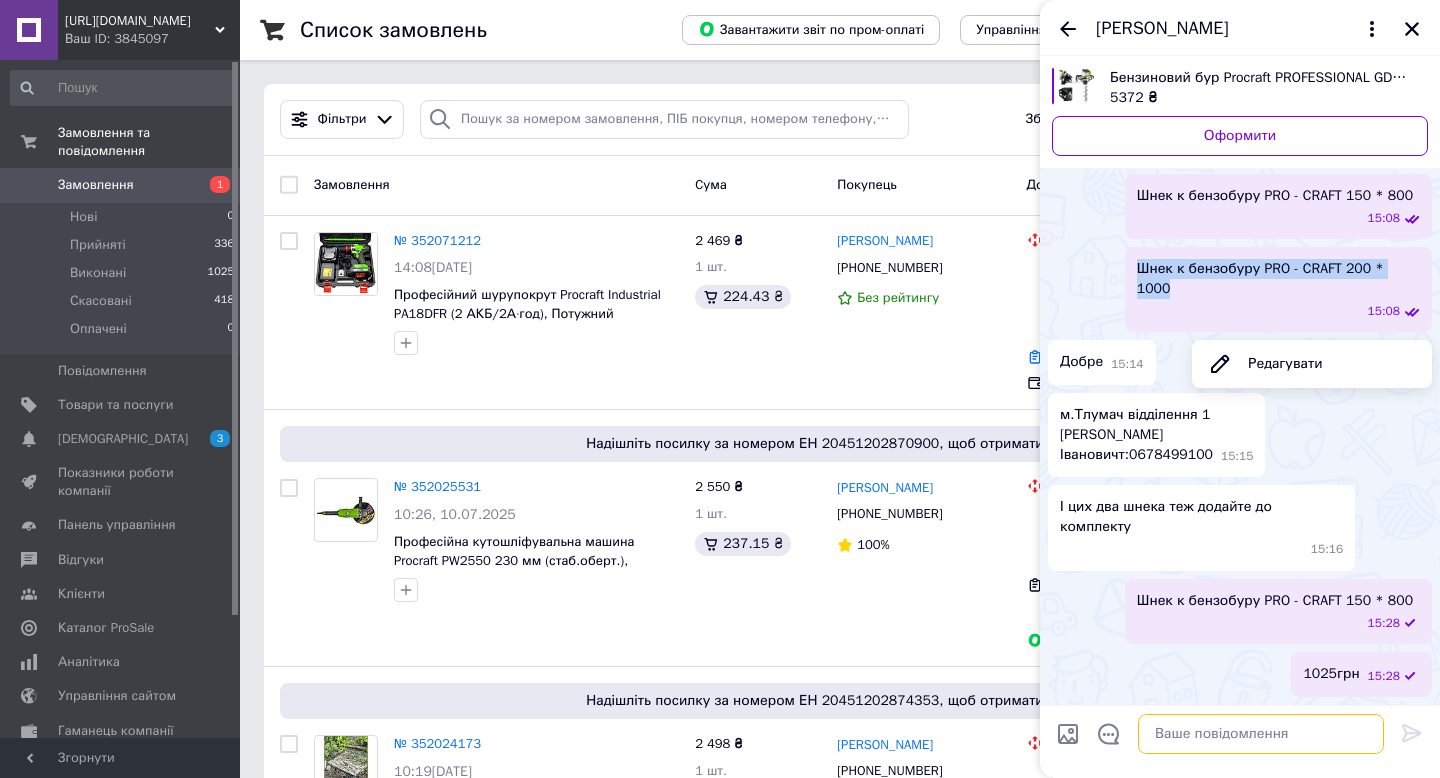 click at bounding box center [1261, 734] 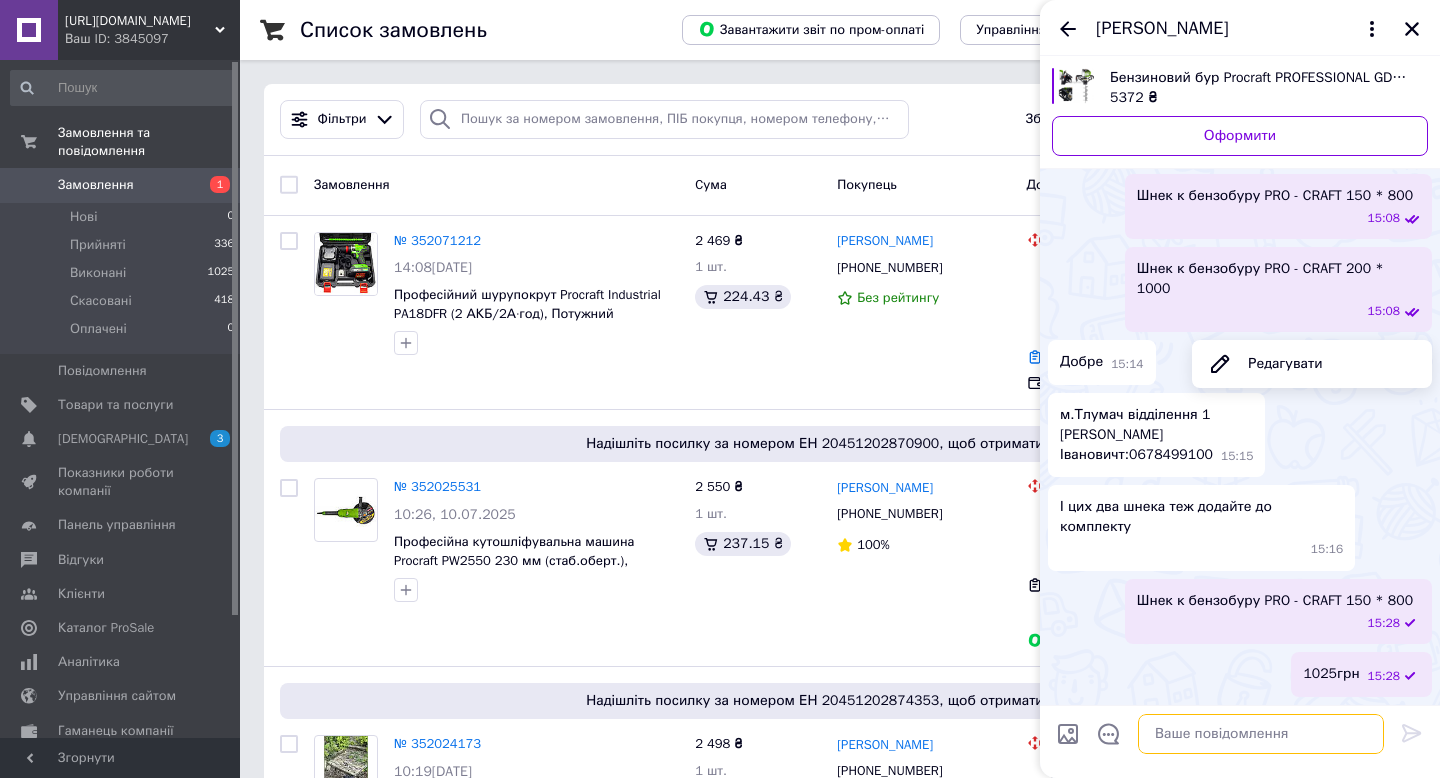 paste on "Шнек к бензобуру PRO - CRAFT 200 * 1000" 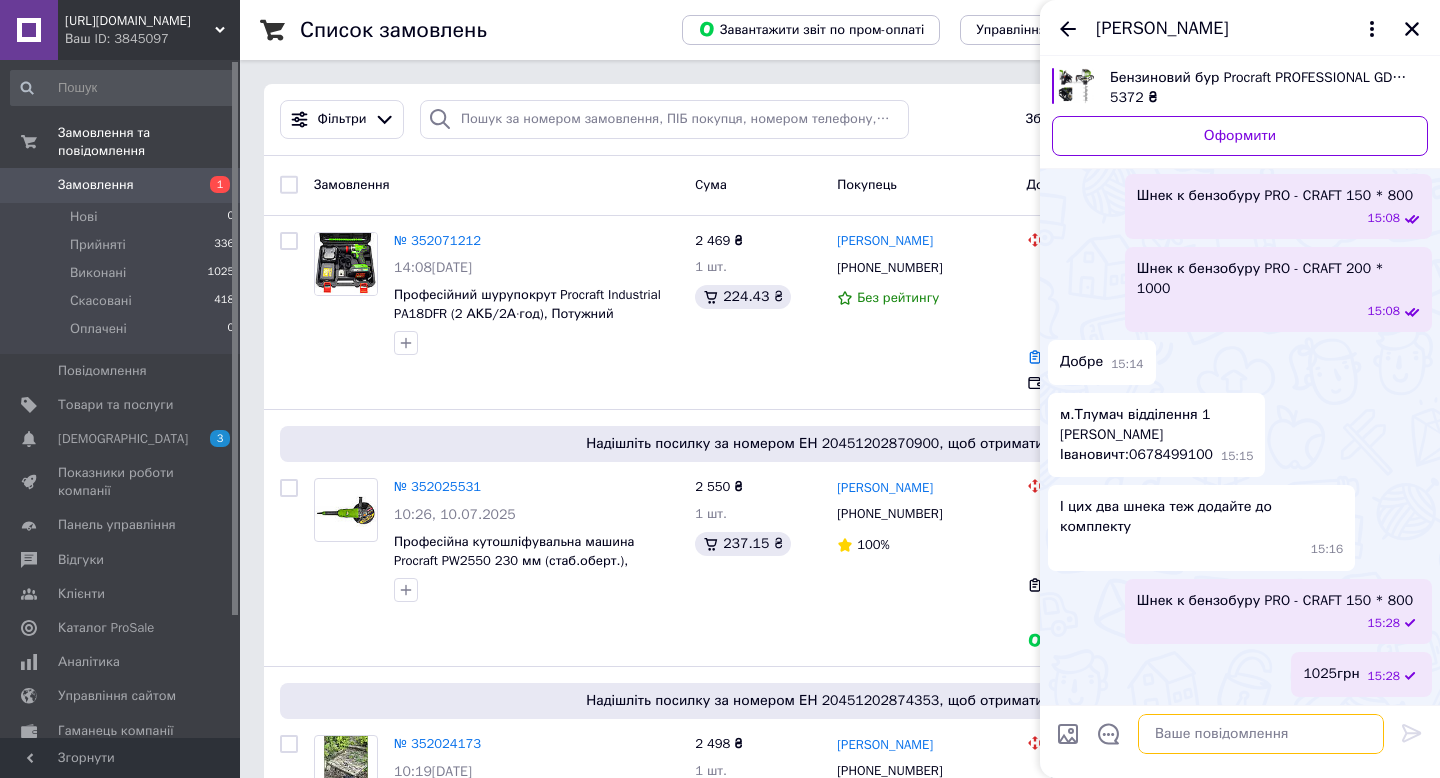 scroll, scrollTop: 520, scrollLeft: 0, axis: vertical 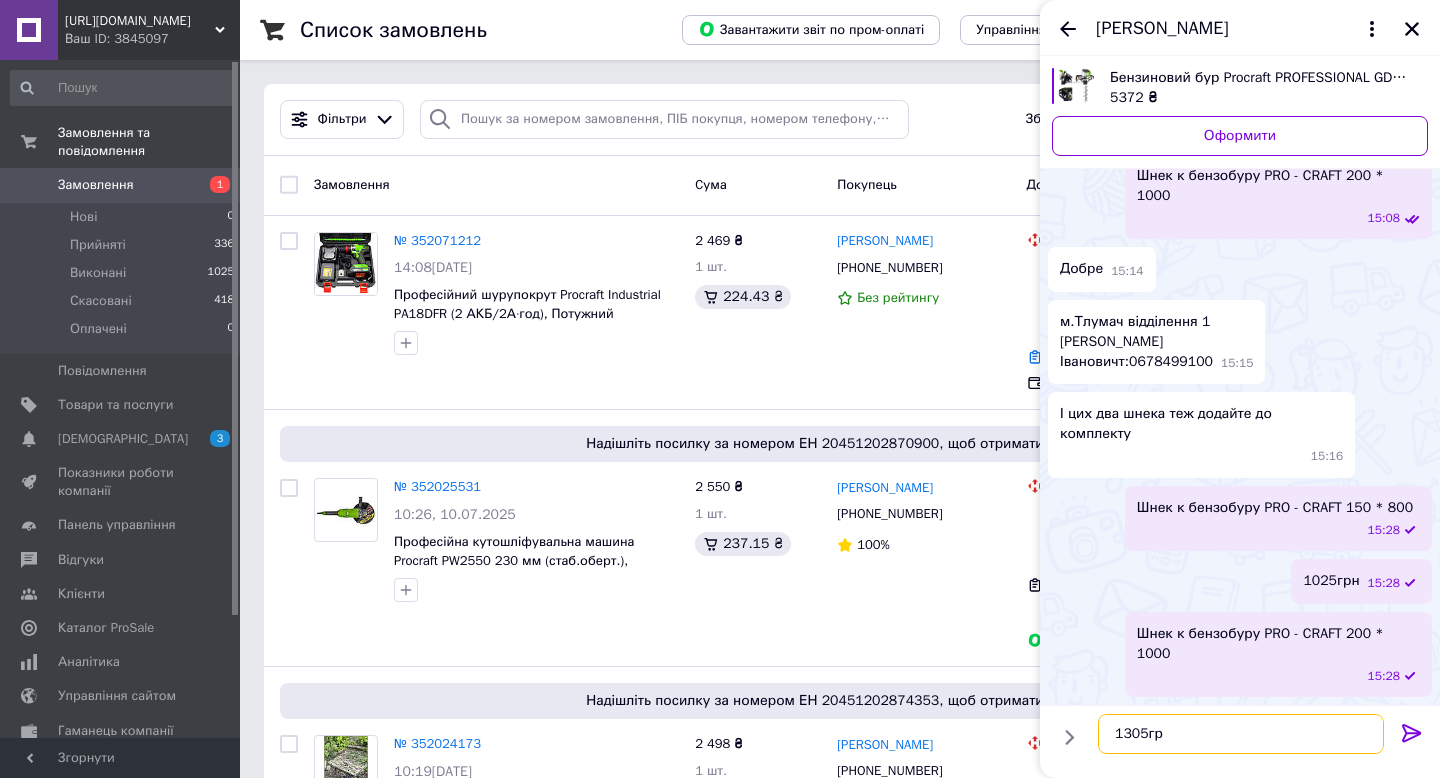 type on "1305грн" 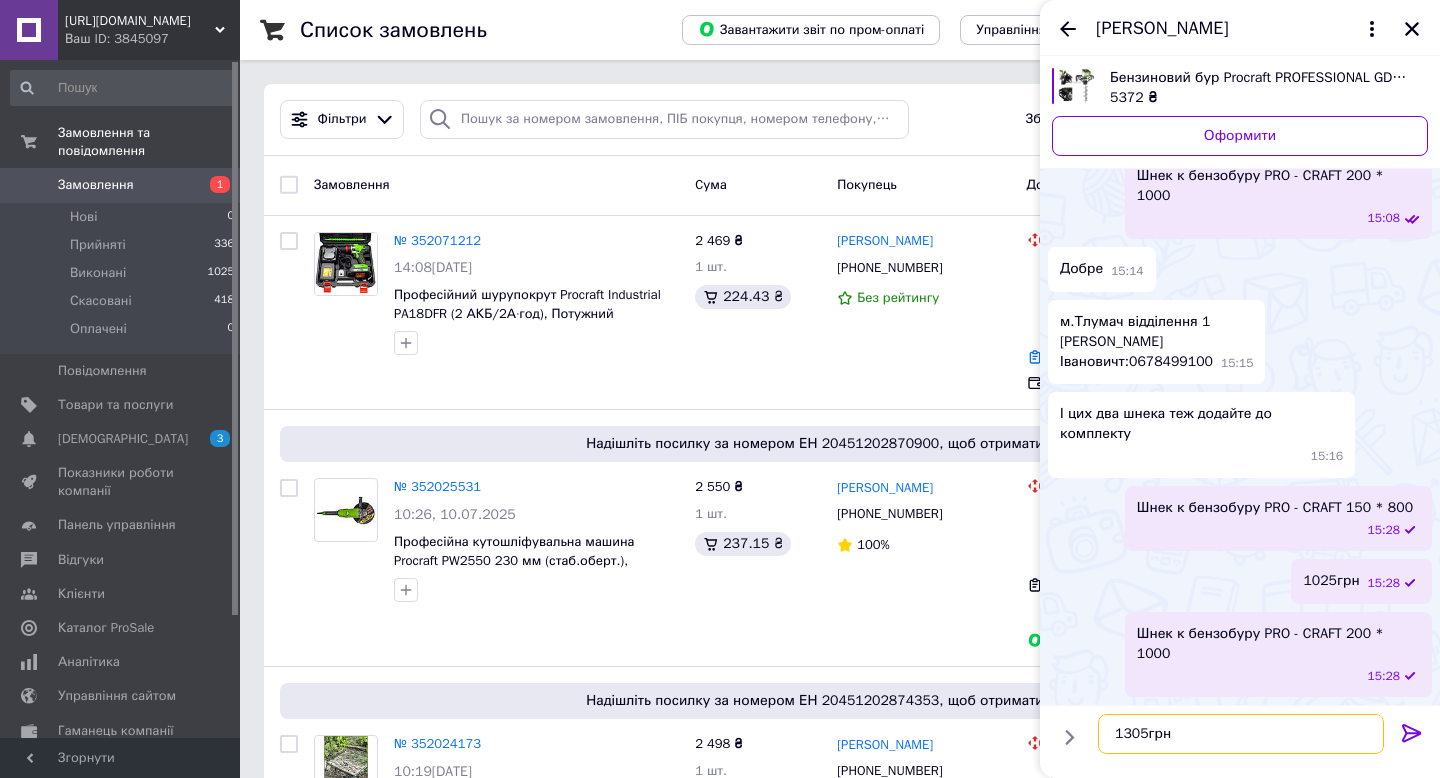 type 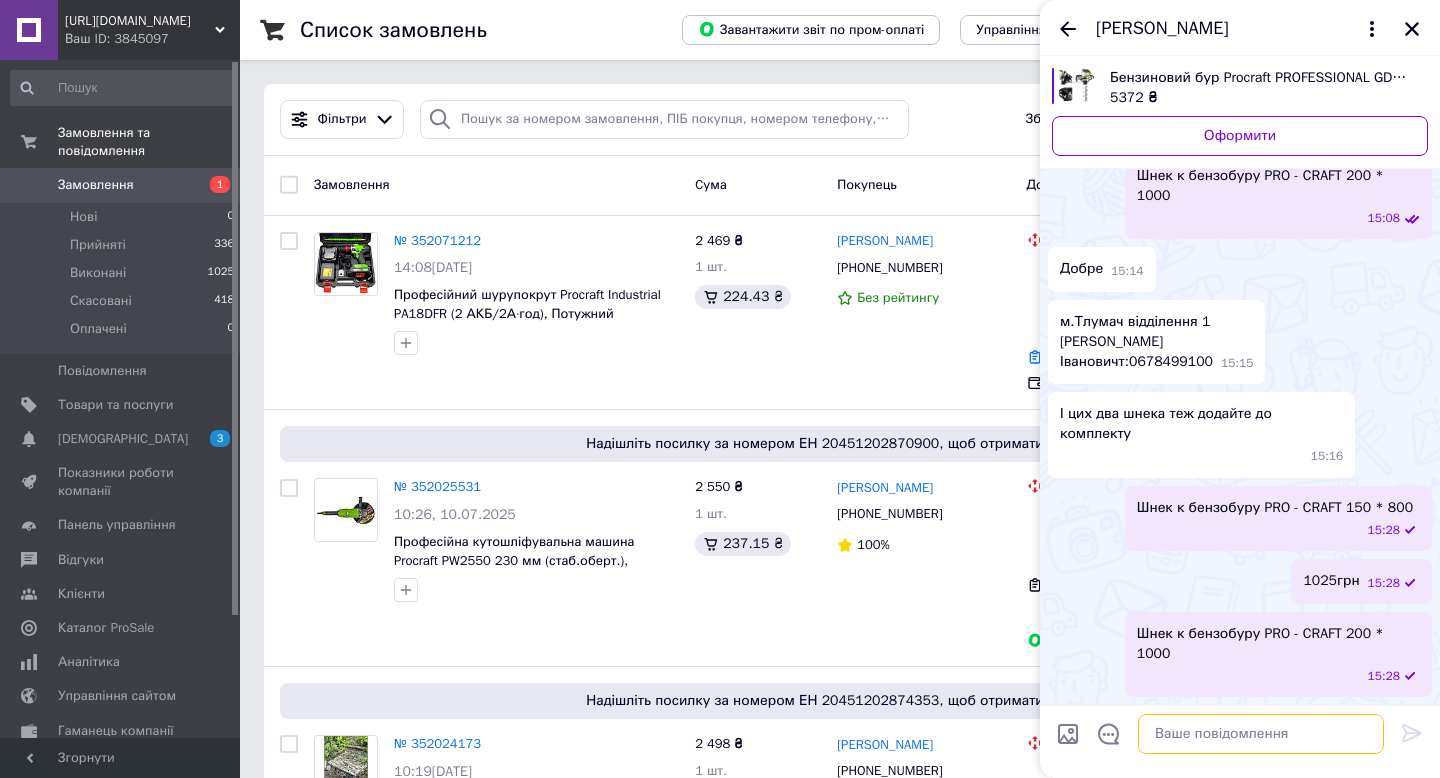 scroll, scrollTop: 573, scrollLeft: 0, axis: vertical 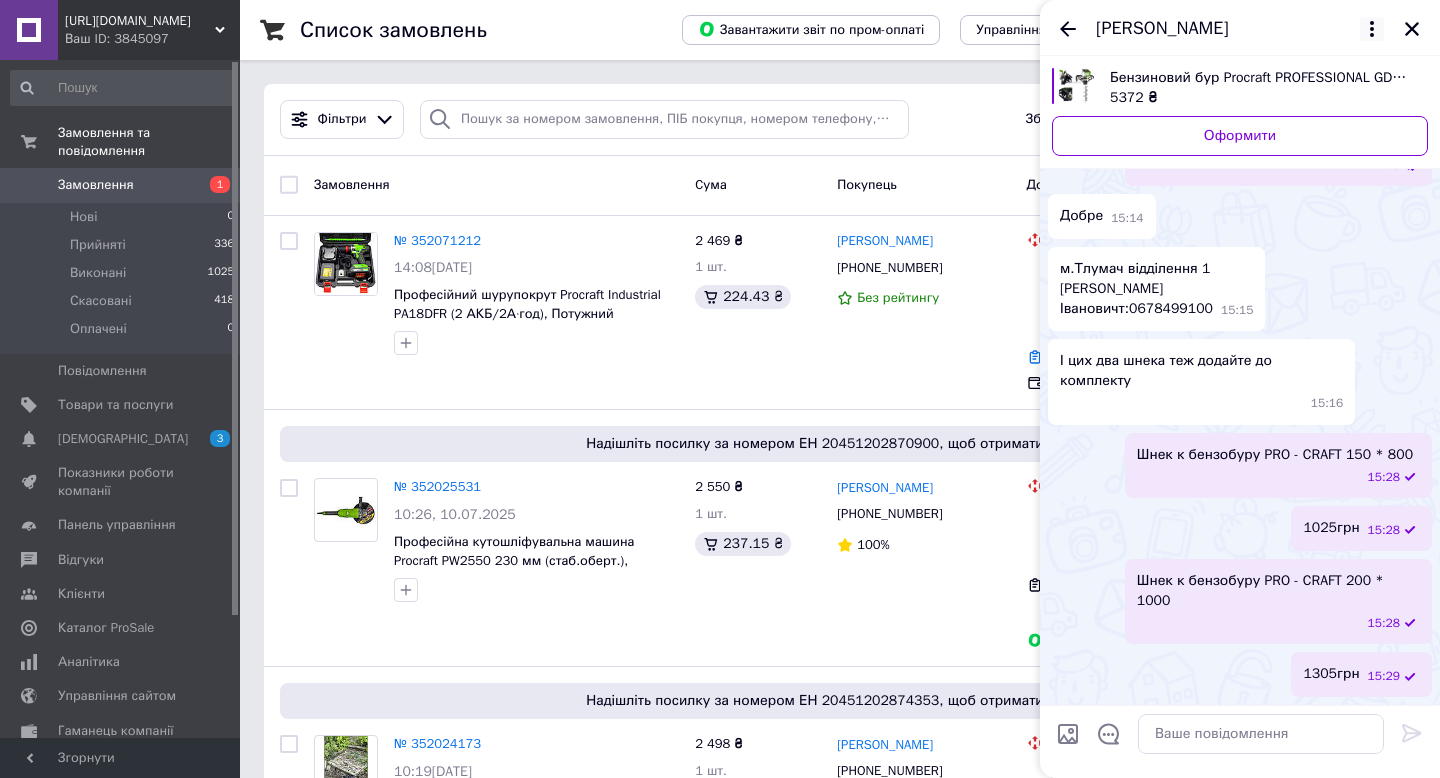 click 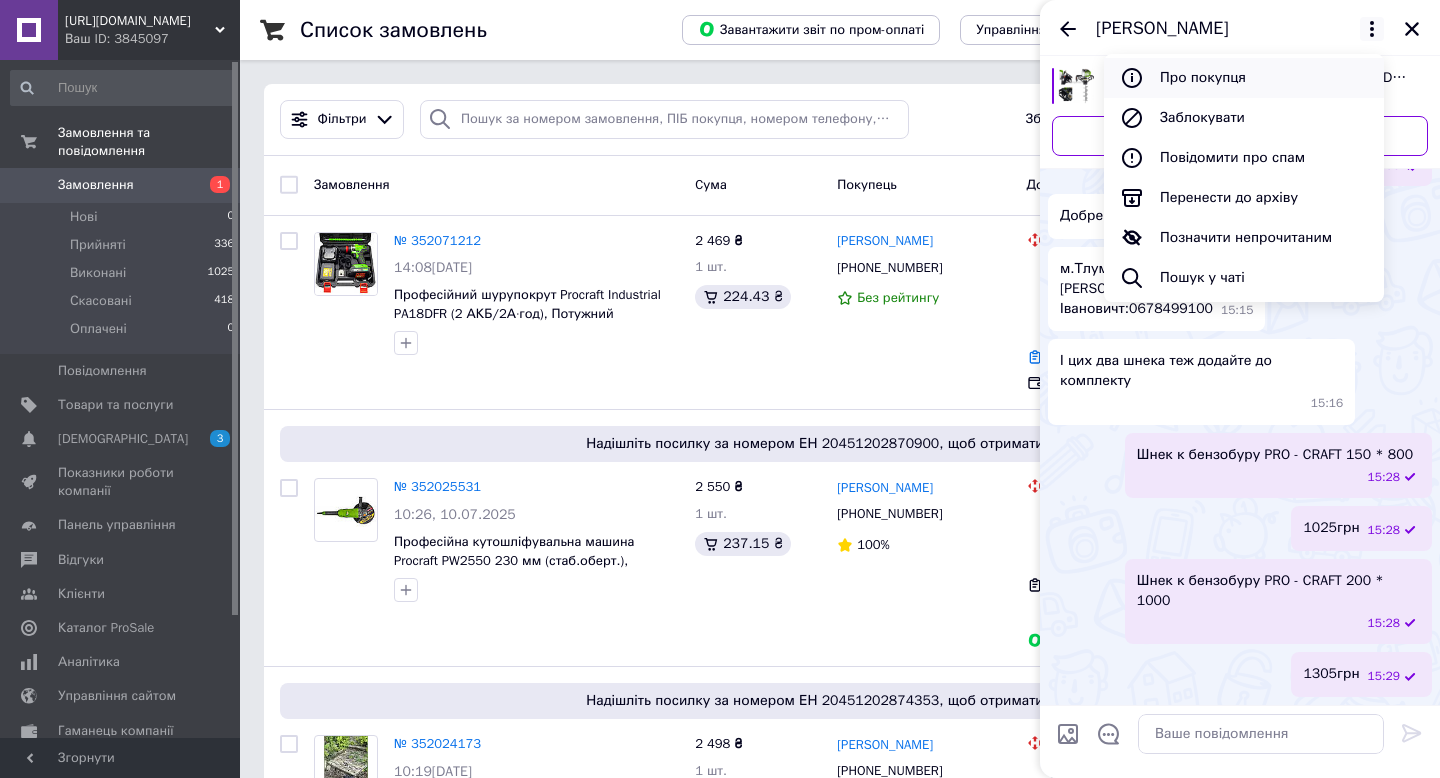 click on "Про покупця" at bounding box center (1244, 78) 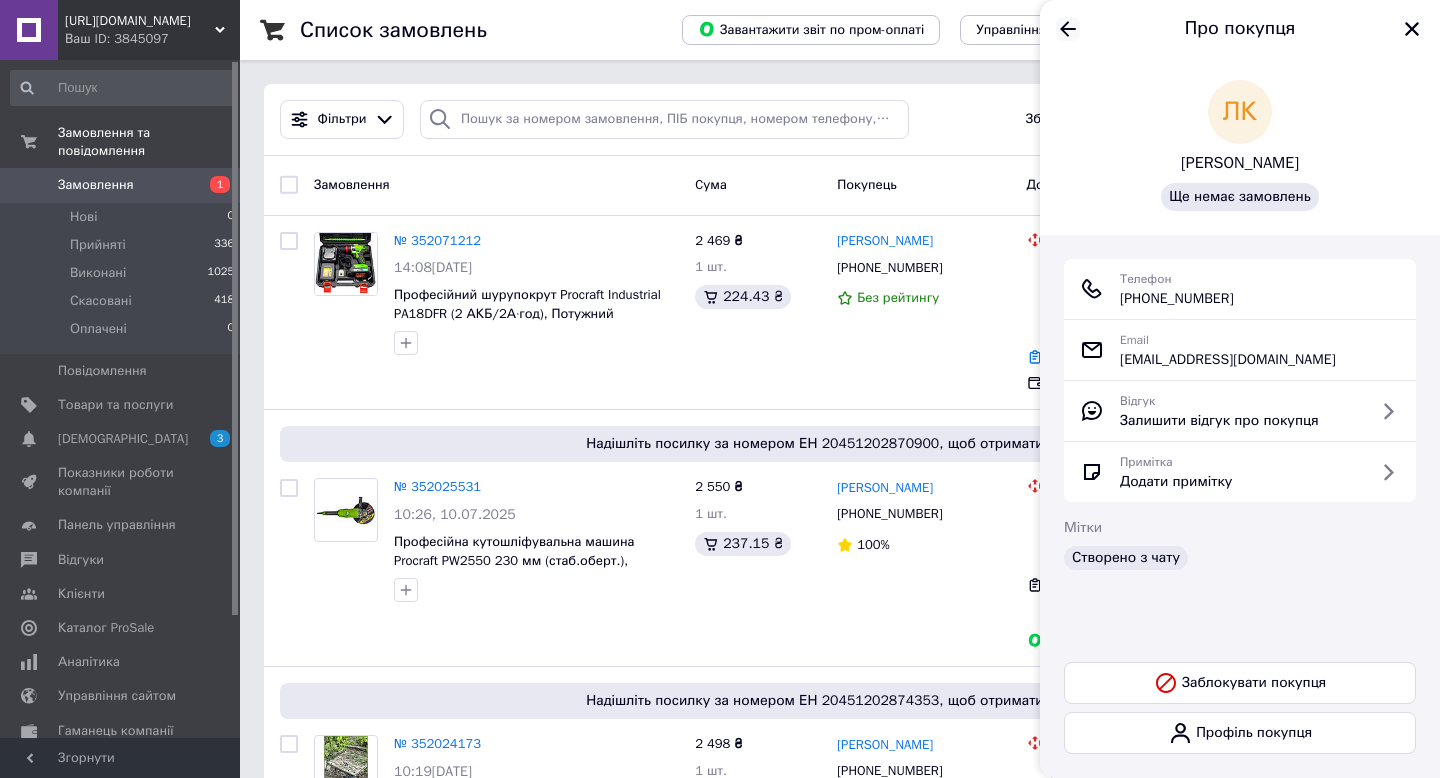 click 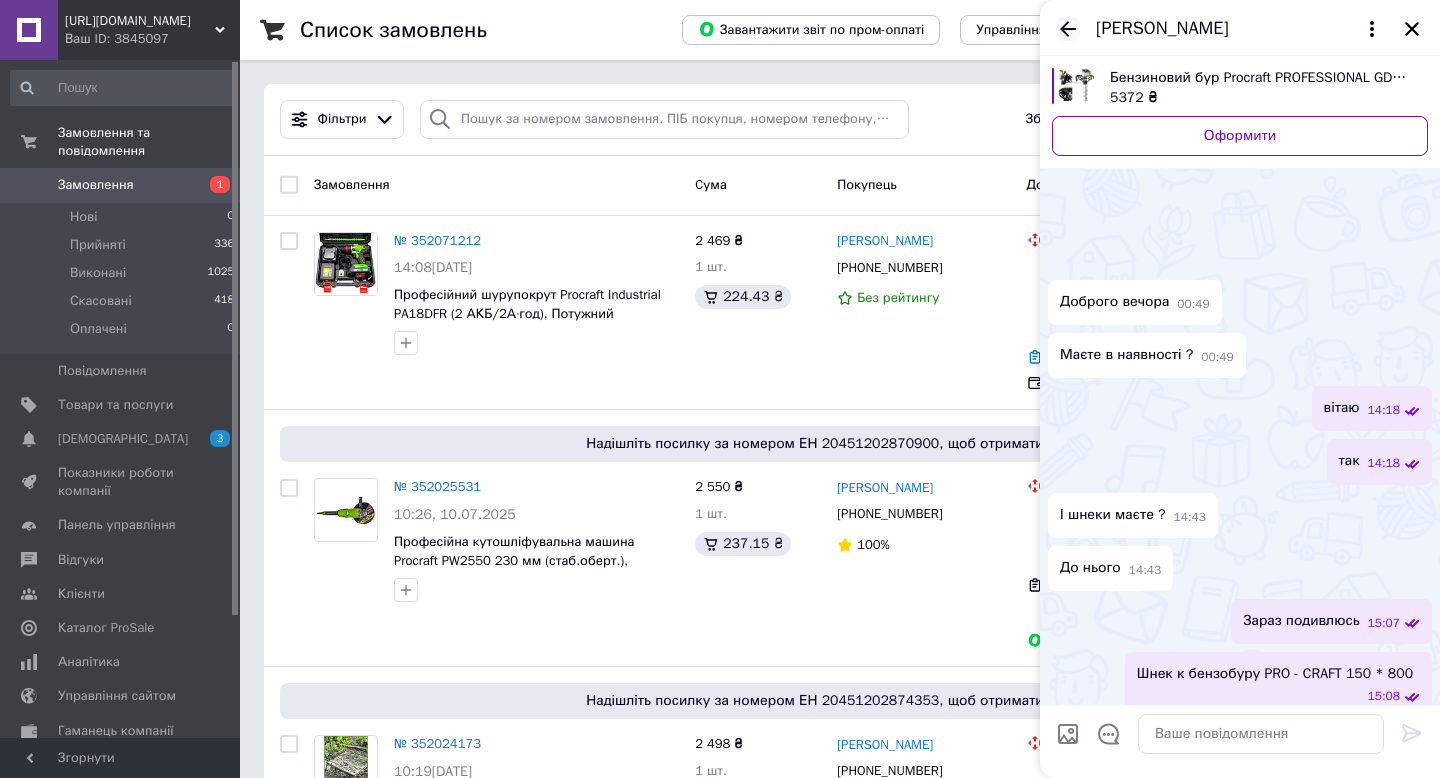 scroll, scrollTop: 624, scrollLeft: 0, axis: vertical 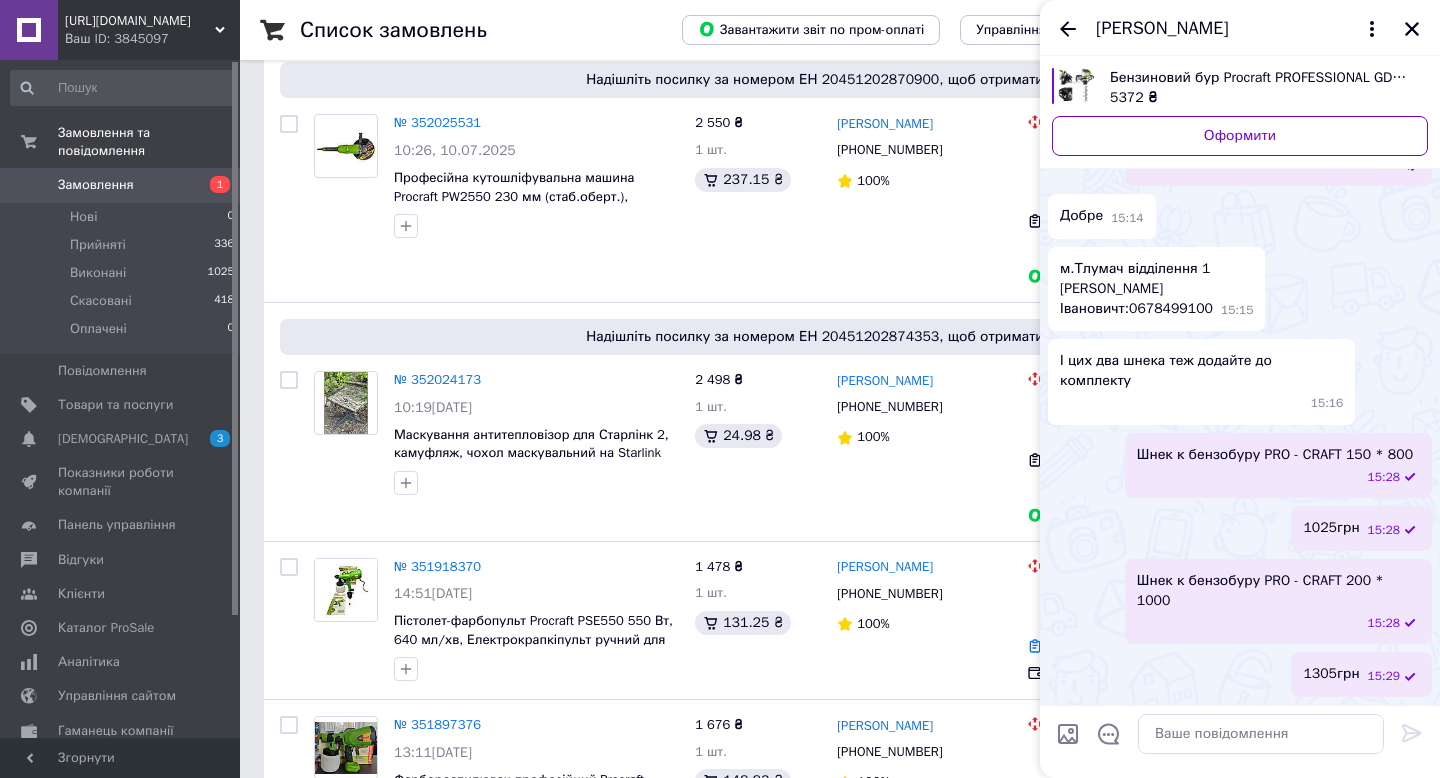 click at bounding box center (1068, 29) 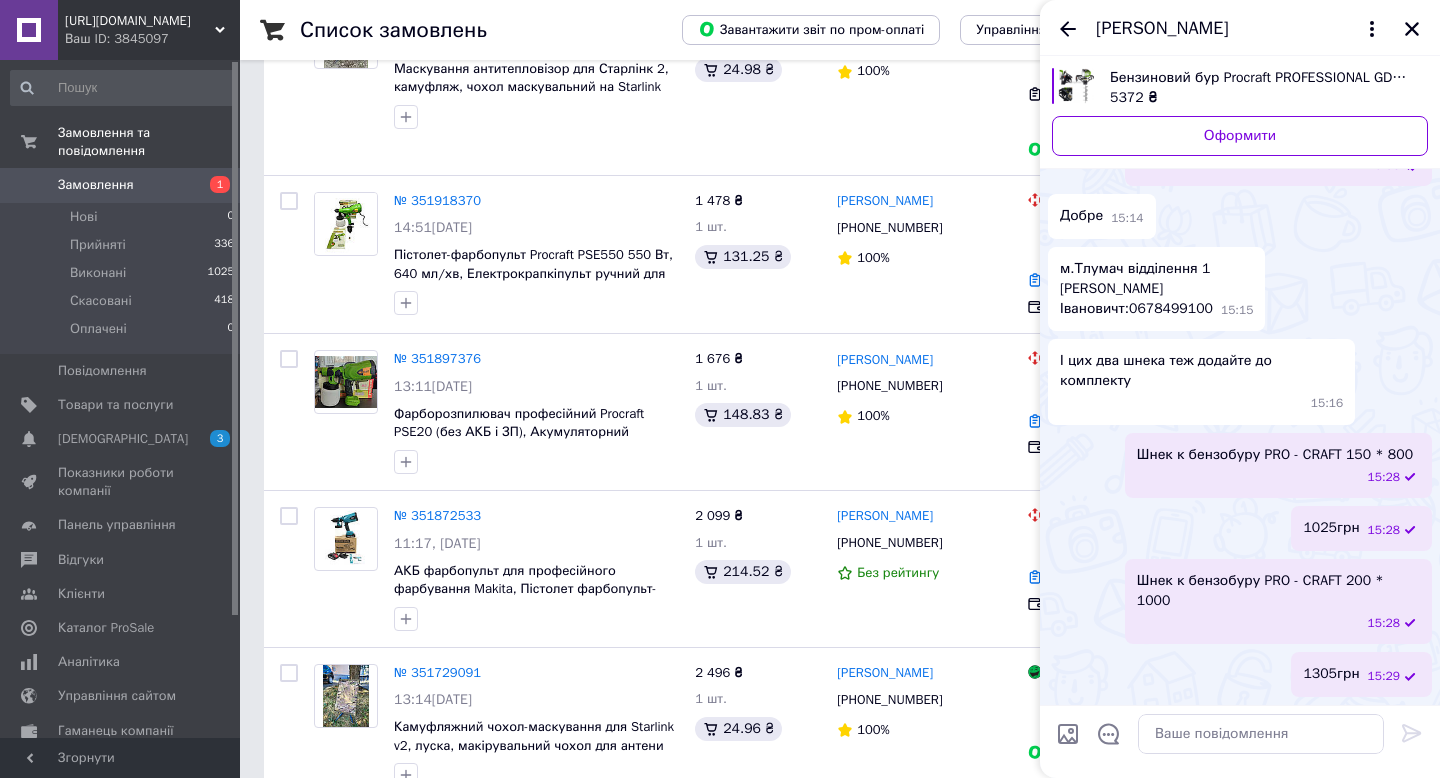 scroll, scrollTop: 0, scrollLeft: 0, axis: both 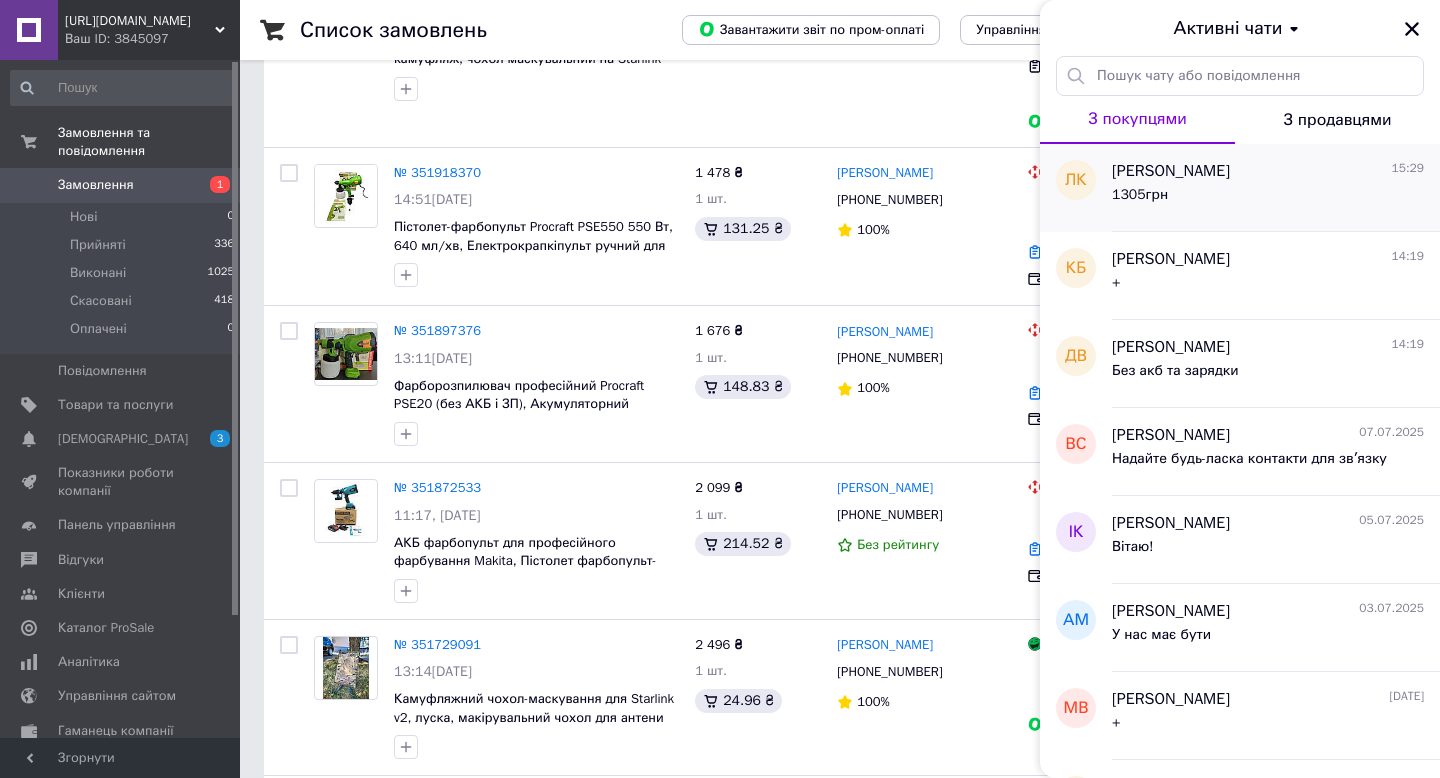 click on "[PERSON_NAME] 15:29 1305грн" at bounding box center (1276, 188) 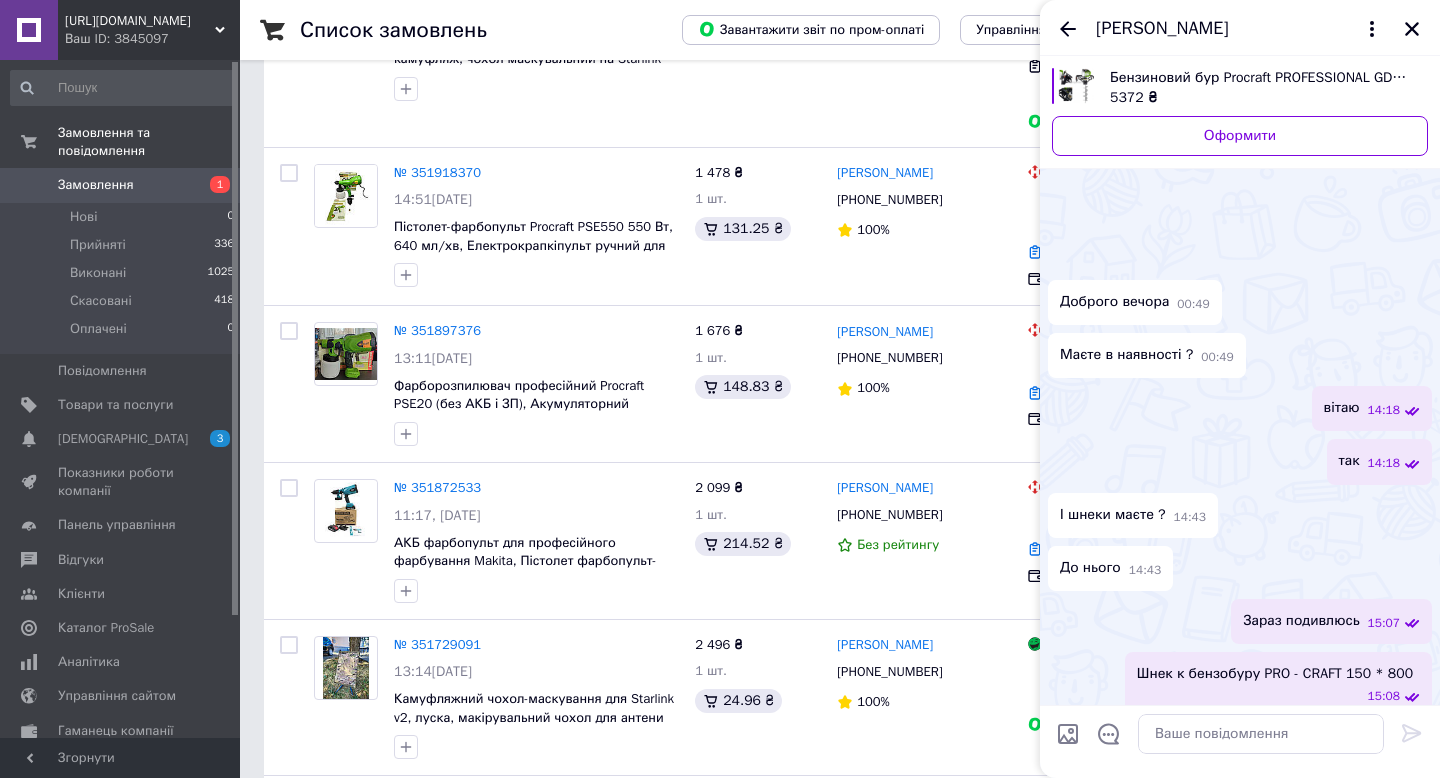 scroll, scrollTop: 624, scrollLeft: 0, axis: vertical 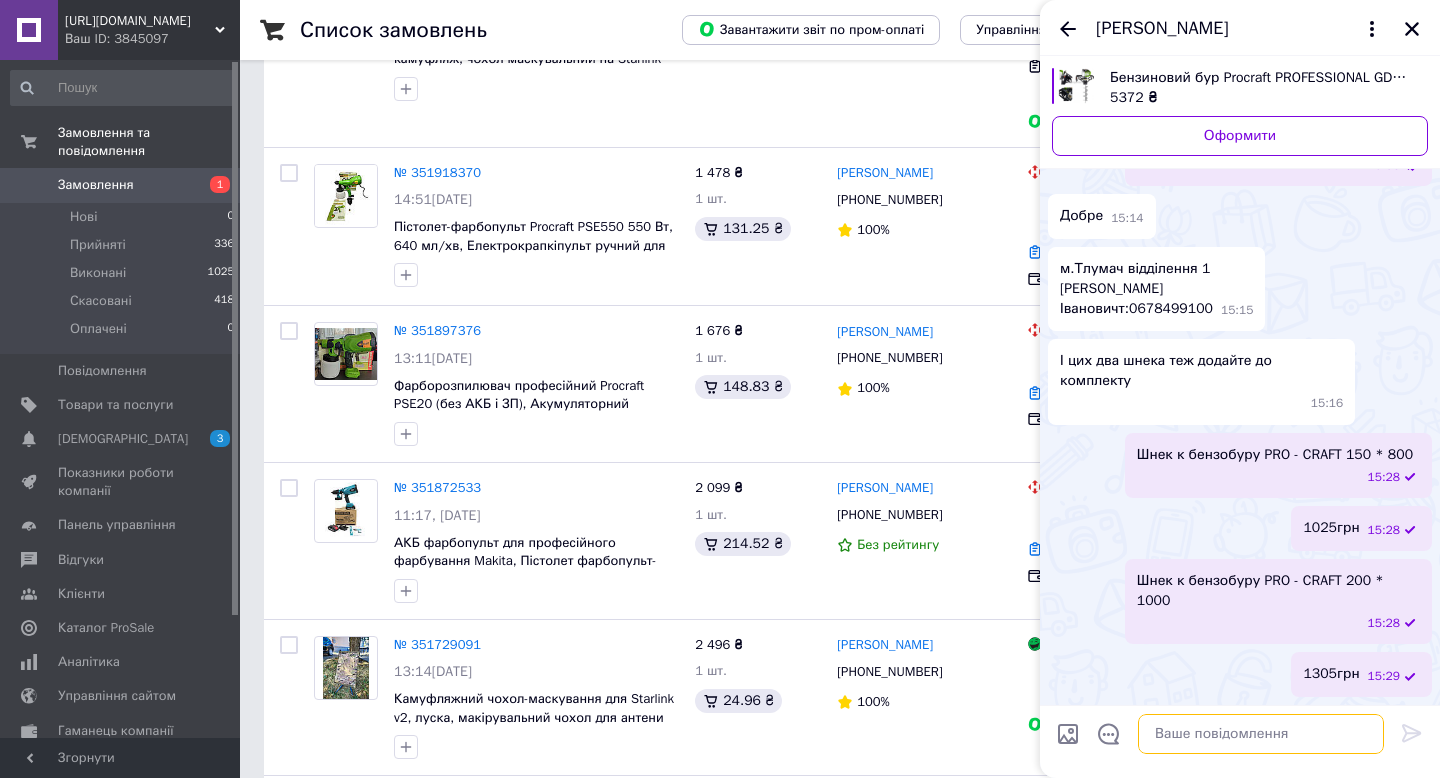 click at bounding box center (1261, 734) 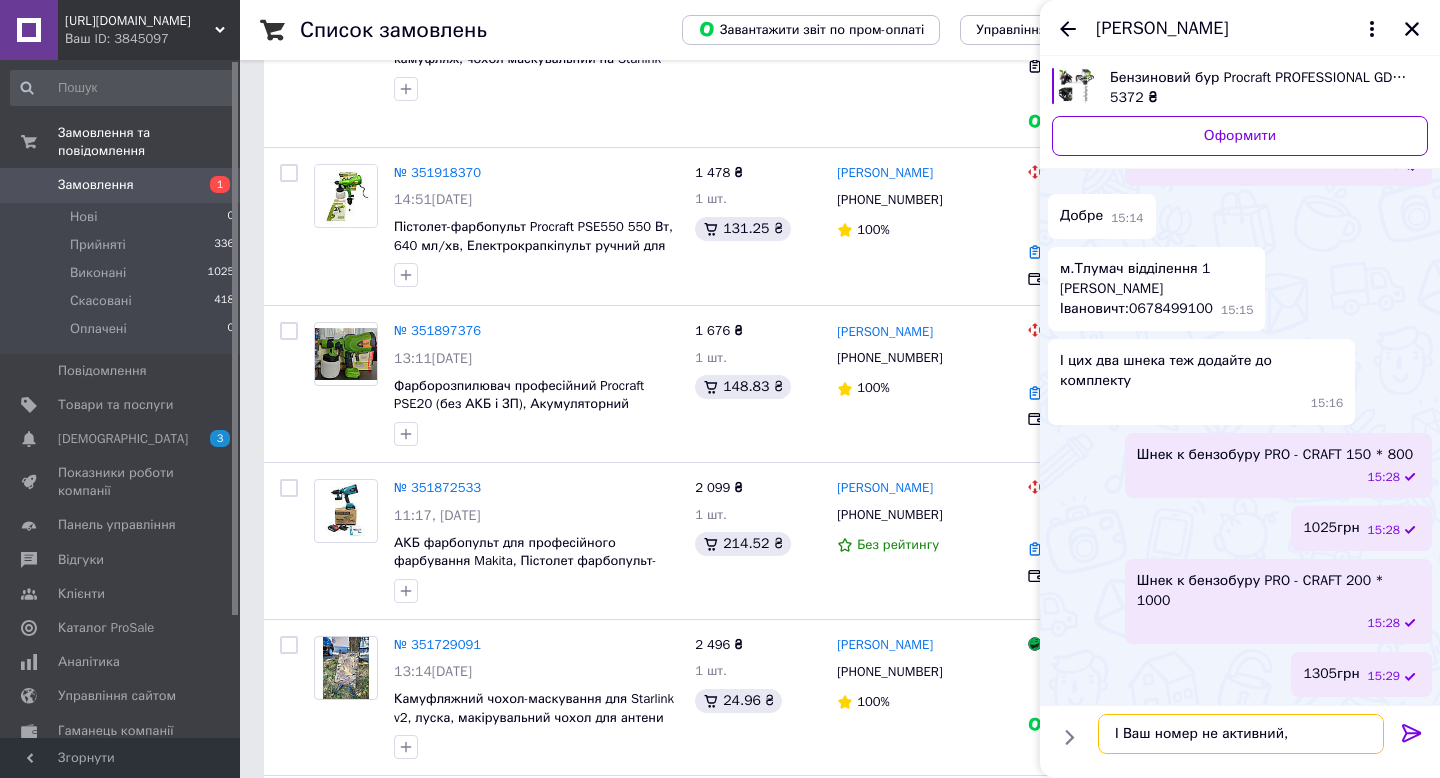 type on "І Ваш номер не активний" 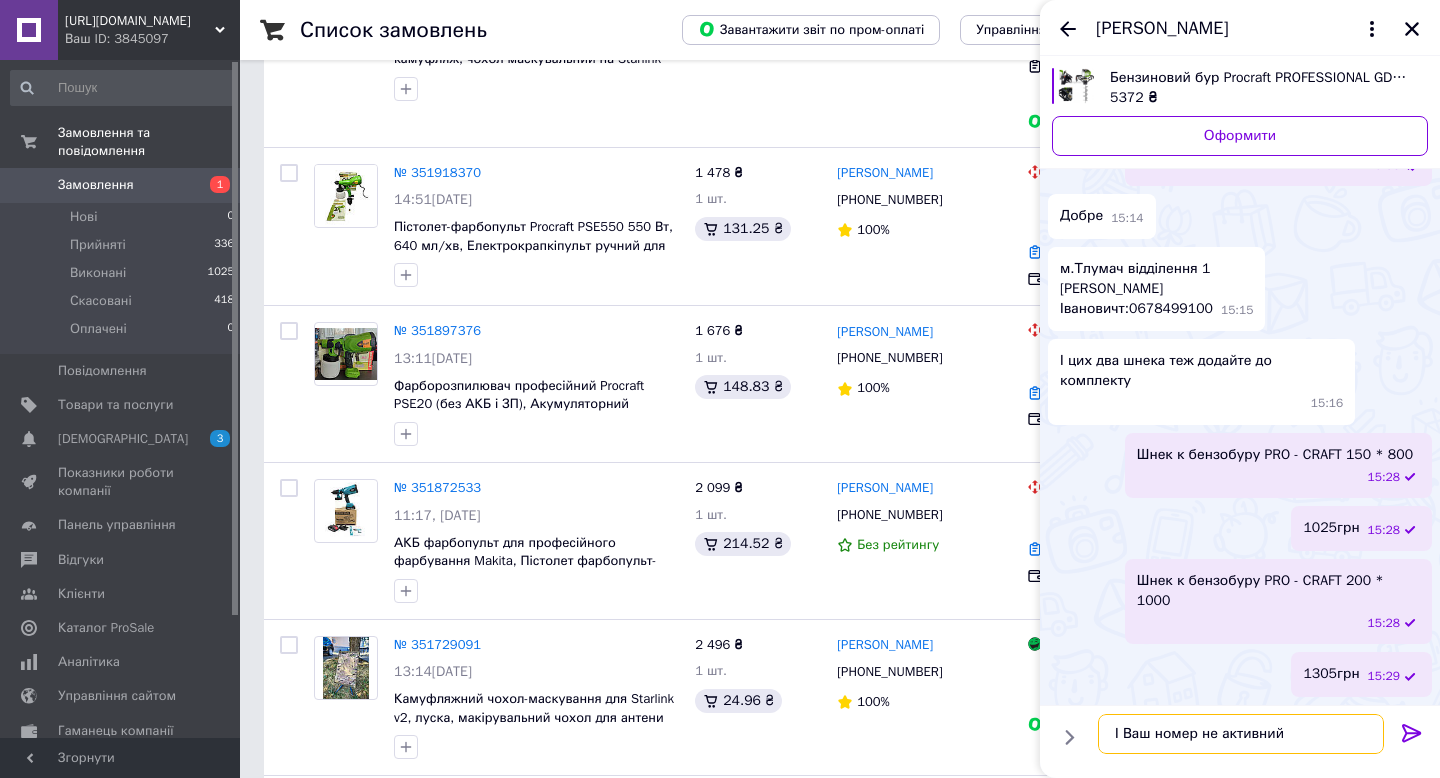type 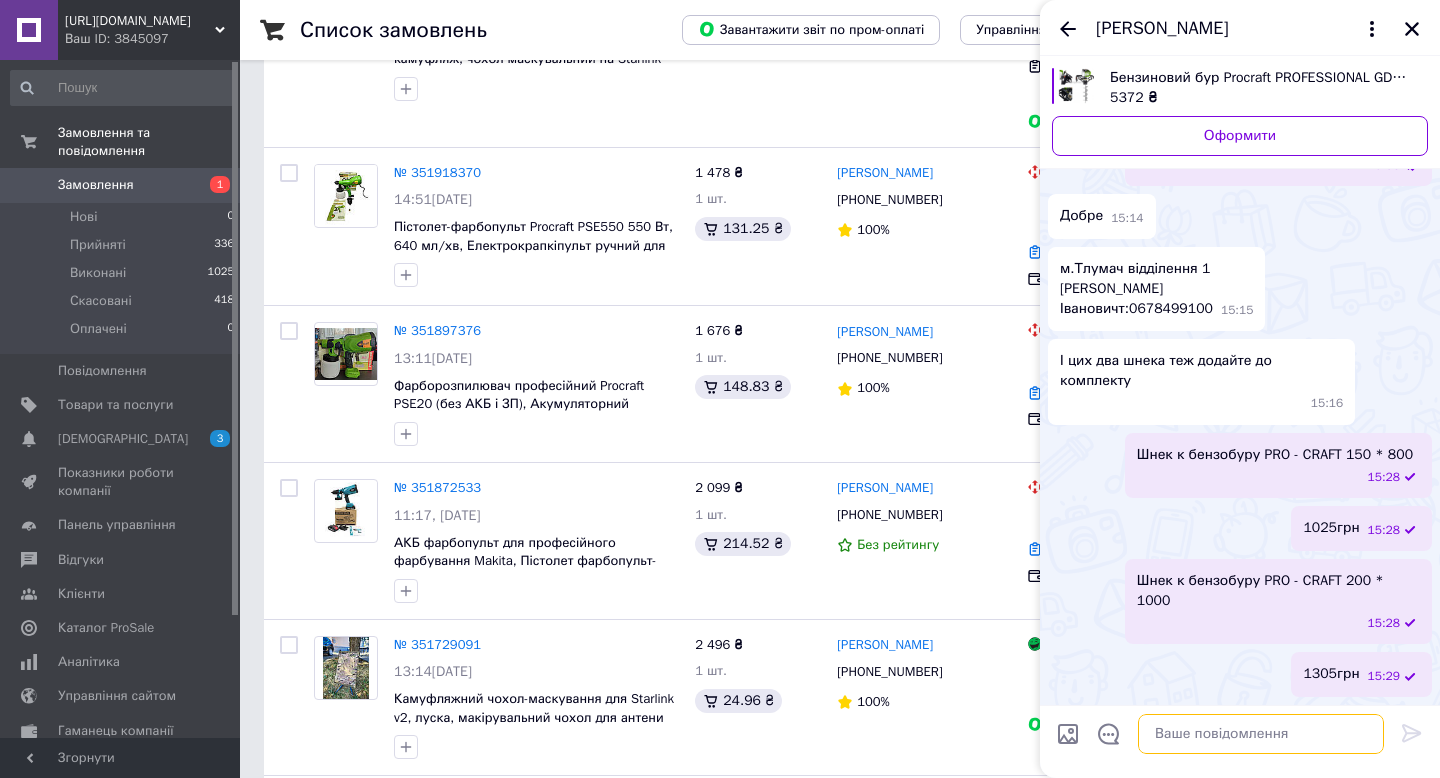 scroll, scrollTop: 626, scrollLeft: 0, axis: vertical 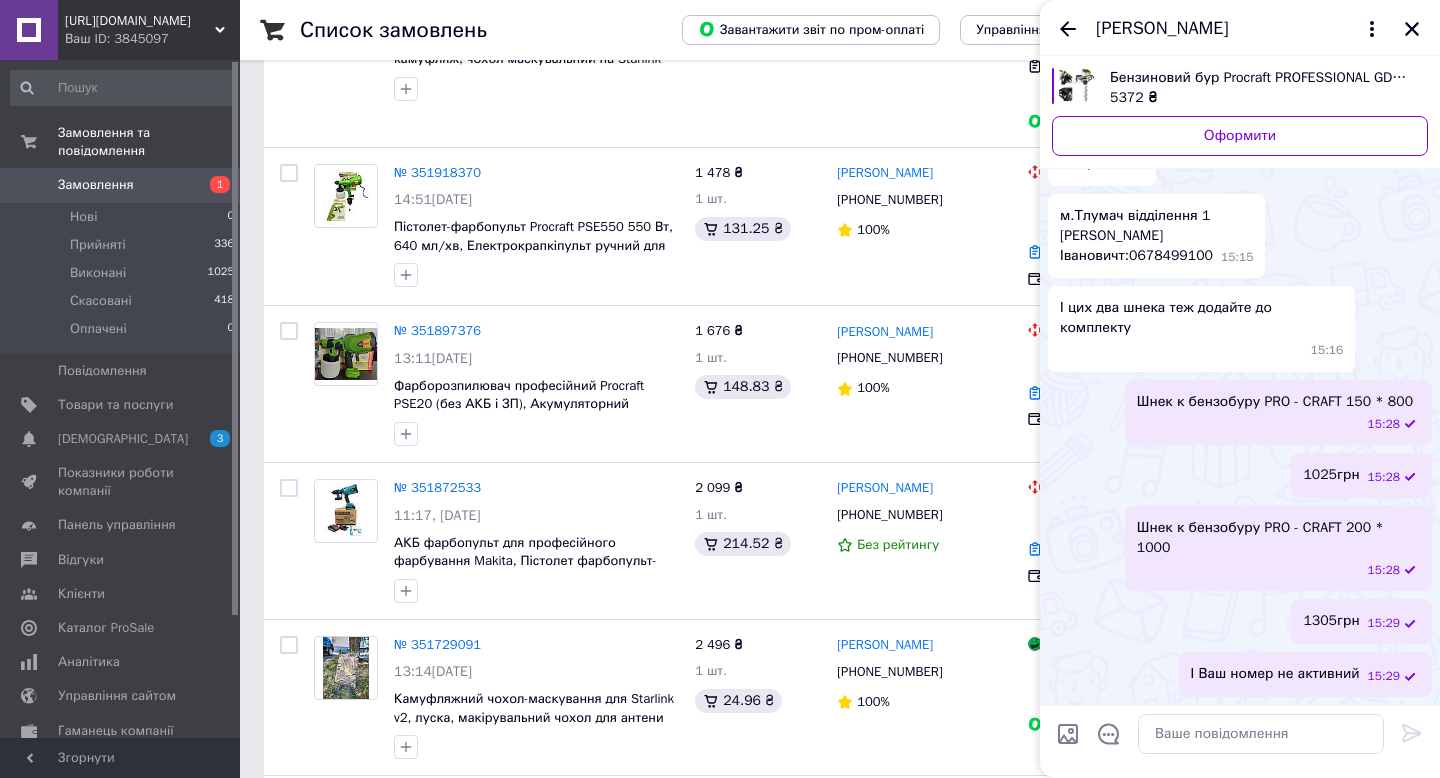 click on "[PERSON_NAME]" at bounding box center (1240, 28) 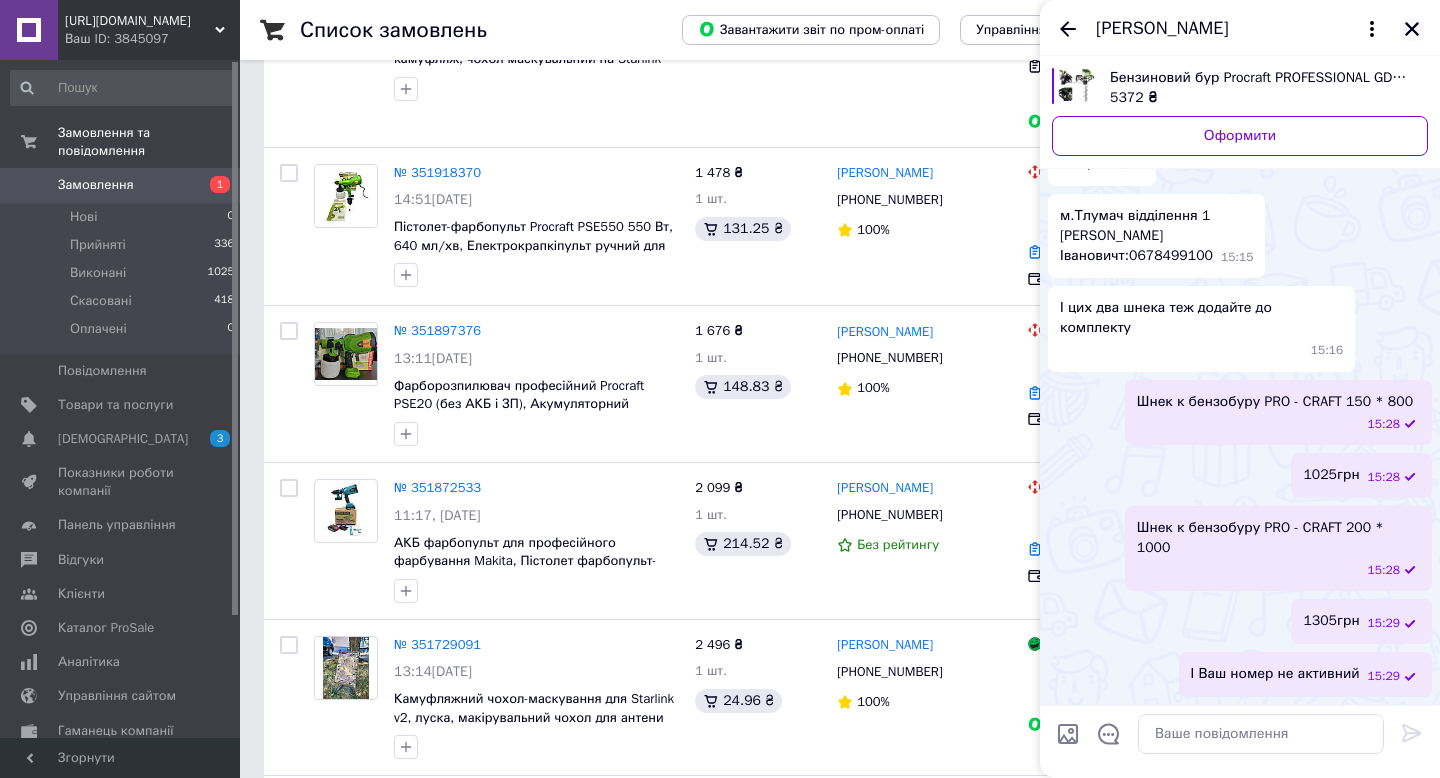 click at bounding box center (1412, 29) 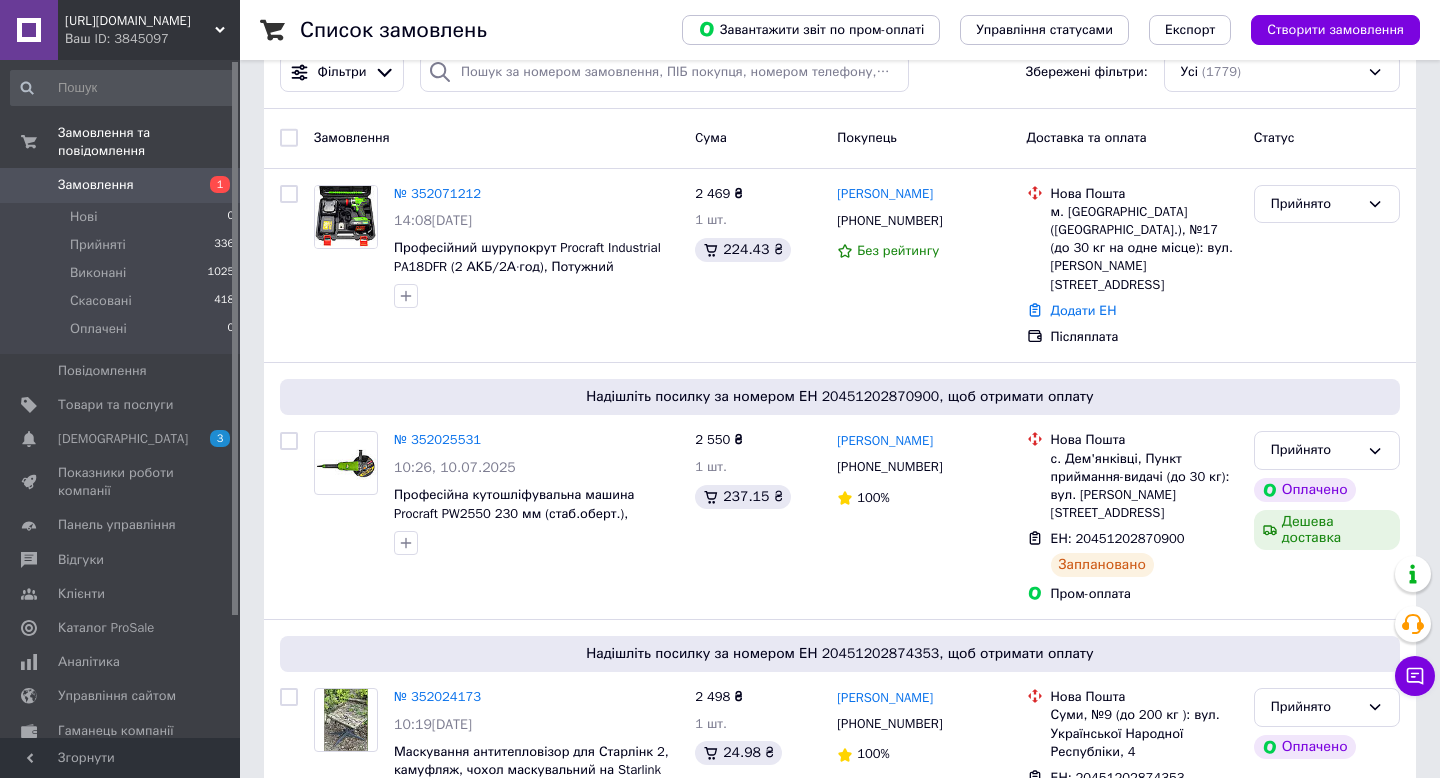 scroll, scrollTop: 0, scrollLeft: 0, axis: both 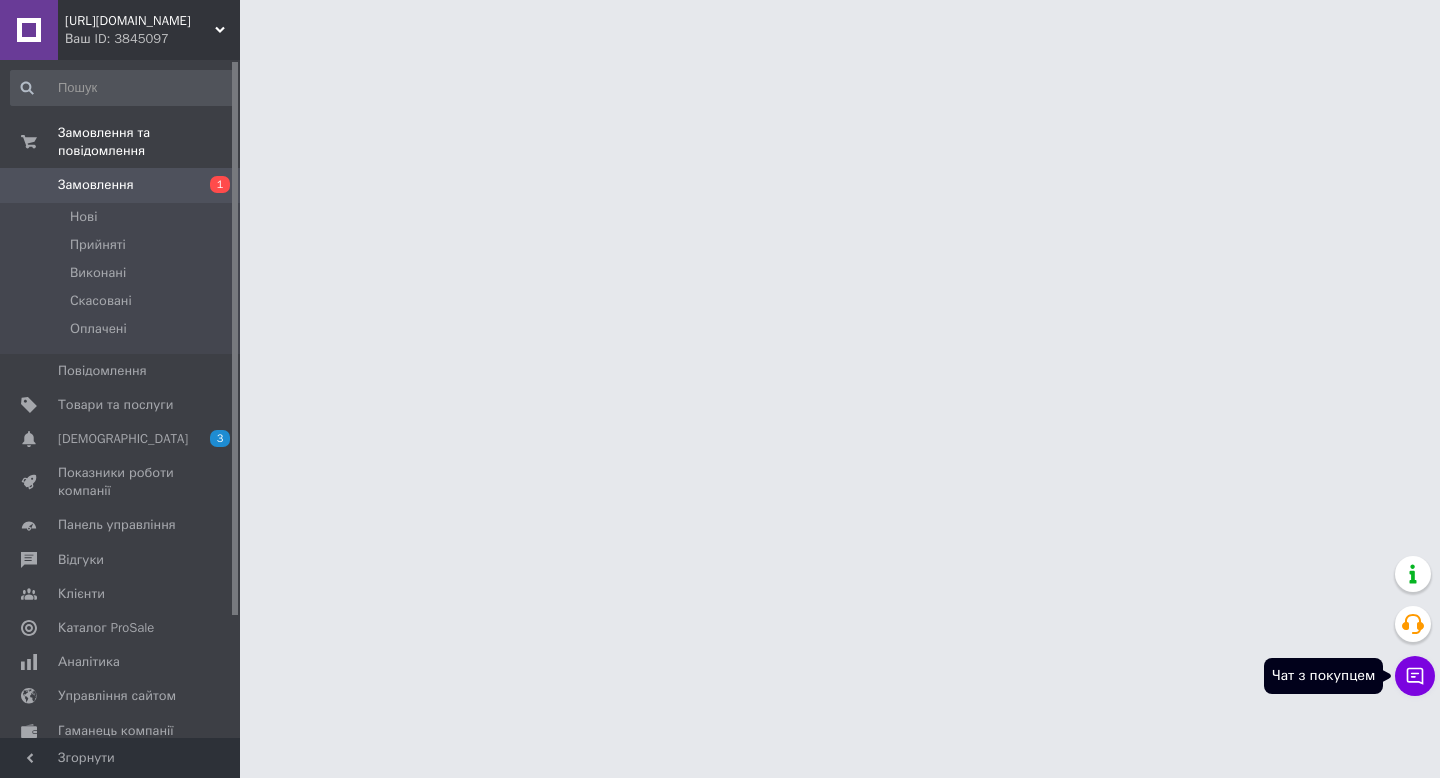 click 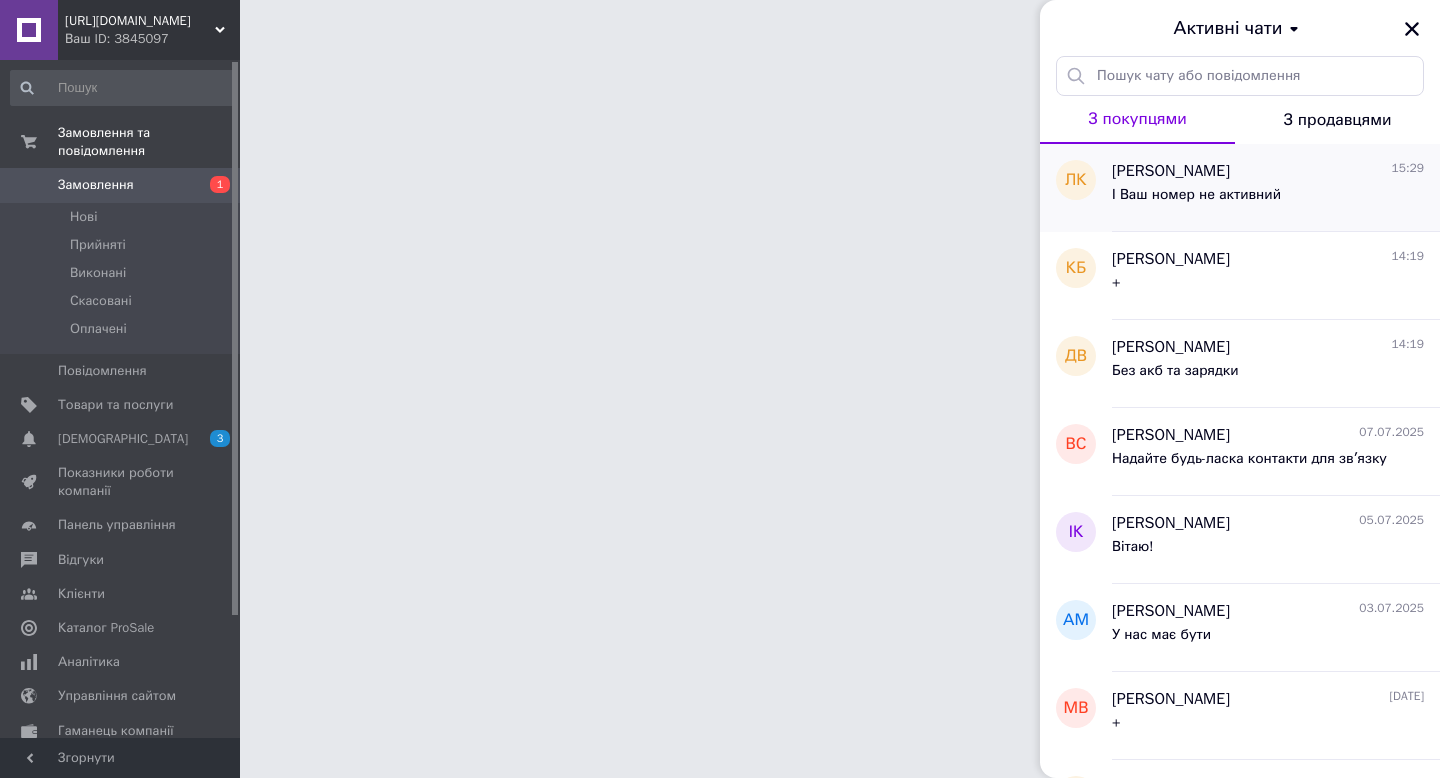 click on "І Ваш номер не активний" at bounding box center [1268, 199] 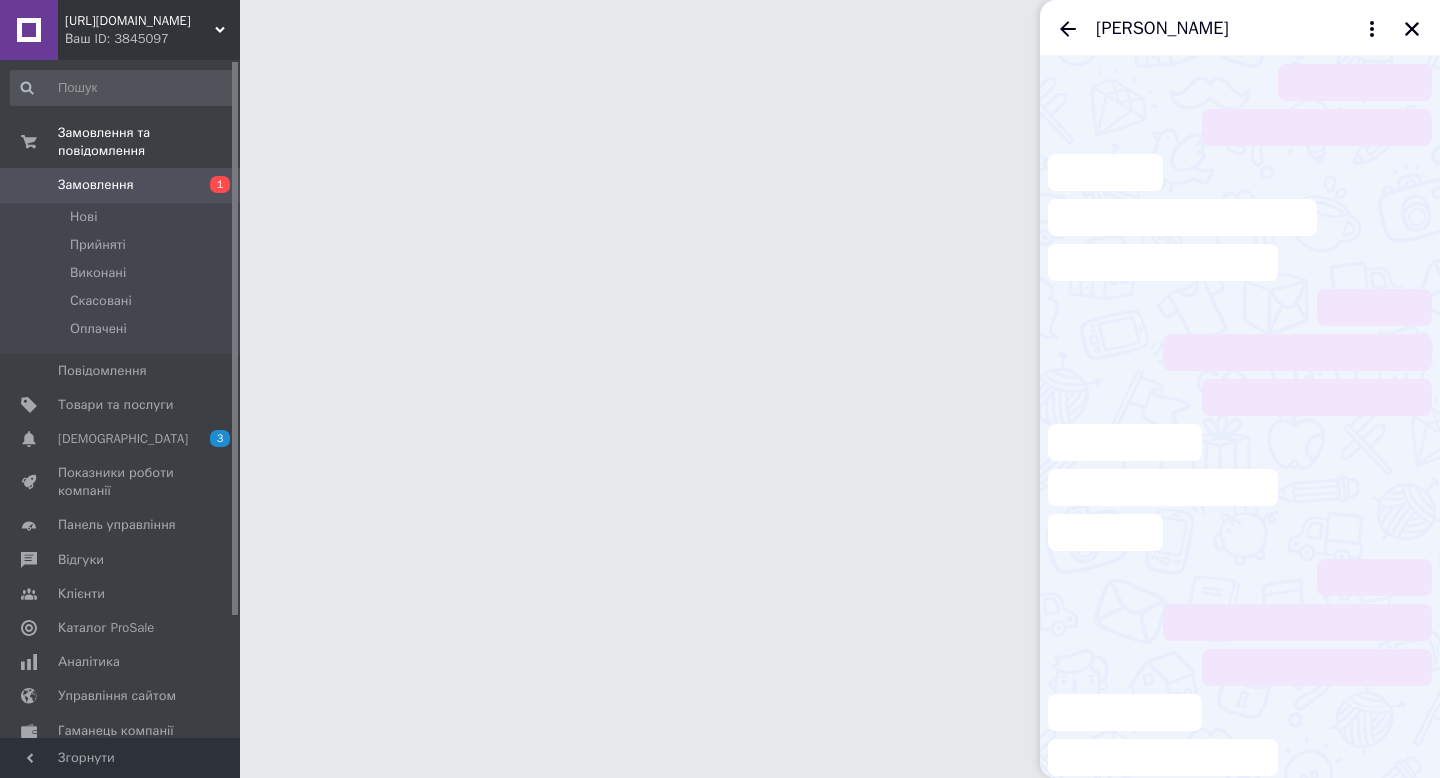 scroll, scrollTop: 677, scrollLeft: 0, axis: vertical 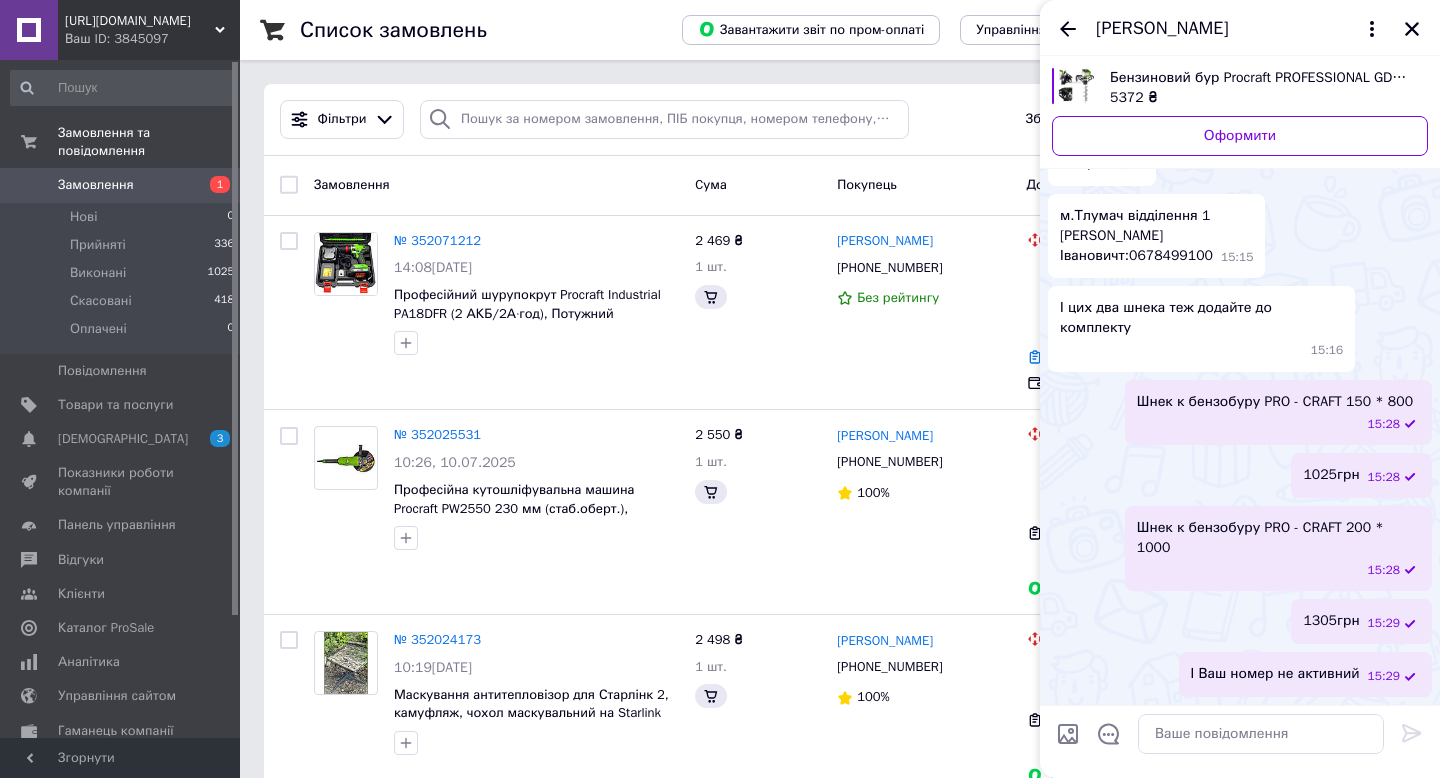 click on "Бензиновий бур Procraft PROFESSIONAL GD62 (без шнека), Бензобур без шнекової насадки, Бур для буріння лунок" at bounding box center (1261, 78) 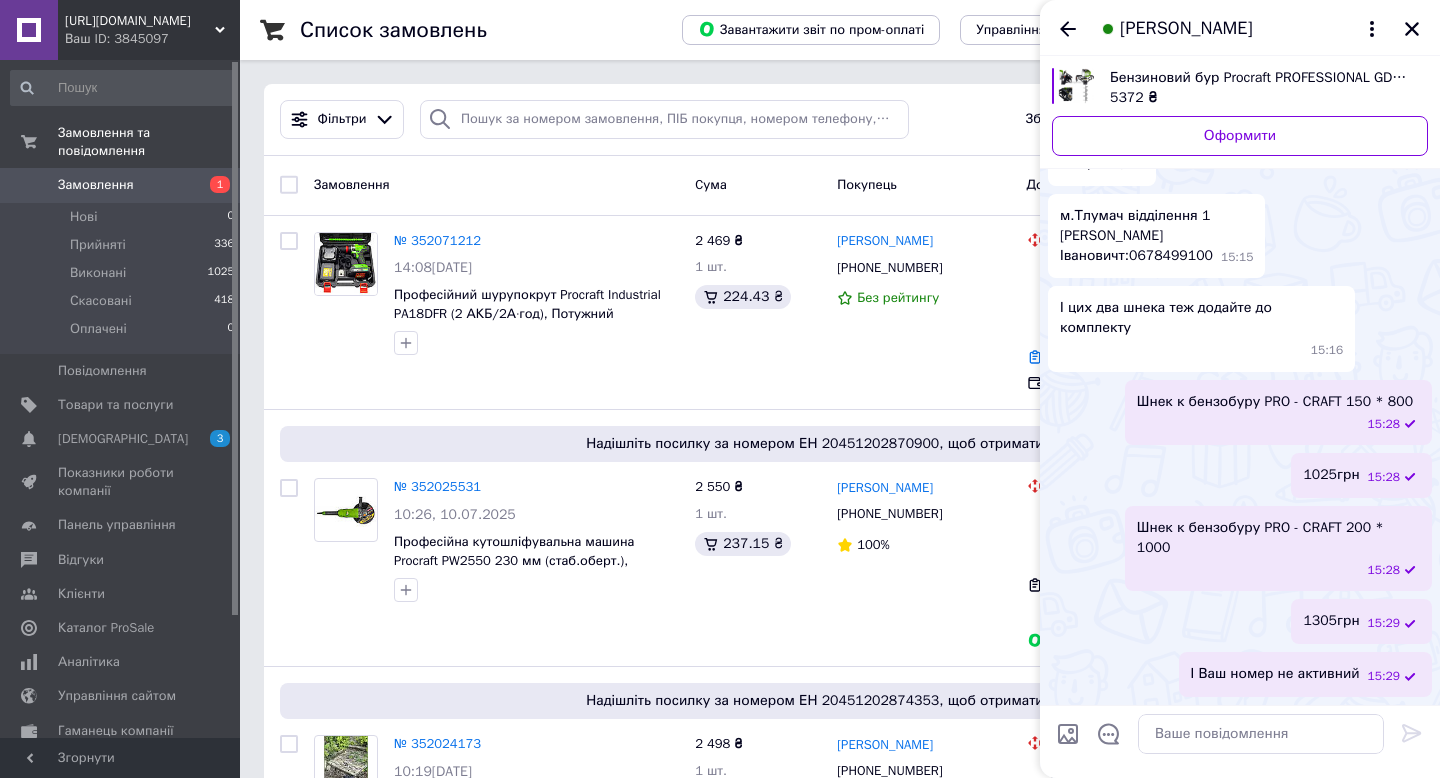 click on "м.Тлумач відділення 1  Костюк Любомир Іваноаич Івановичт:0678499100" at bounding box center (1136, 236) 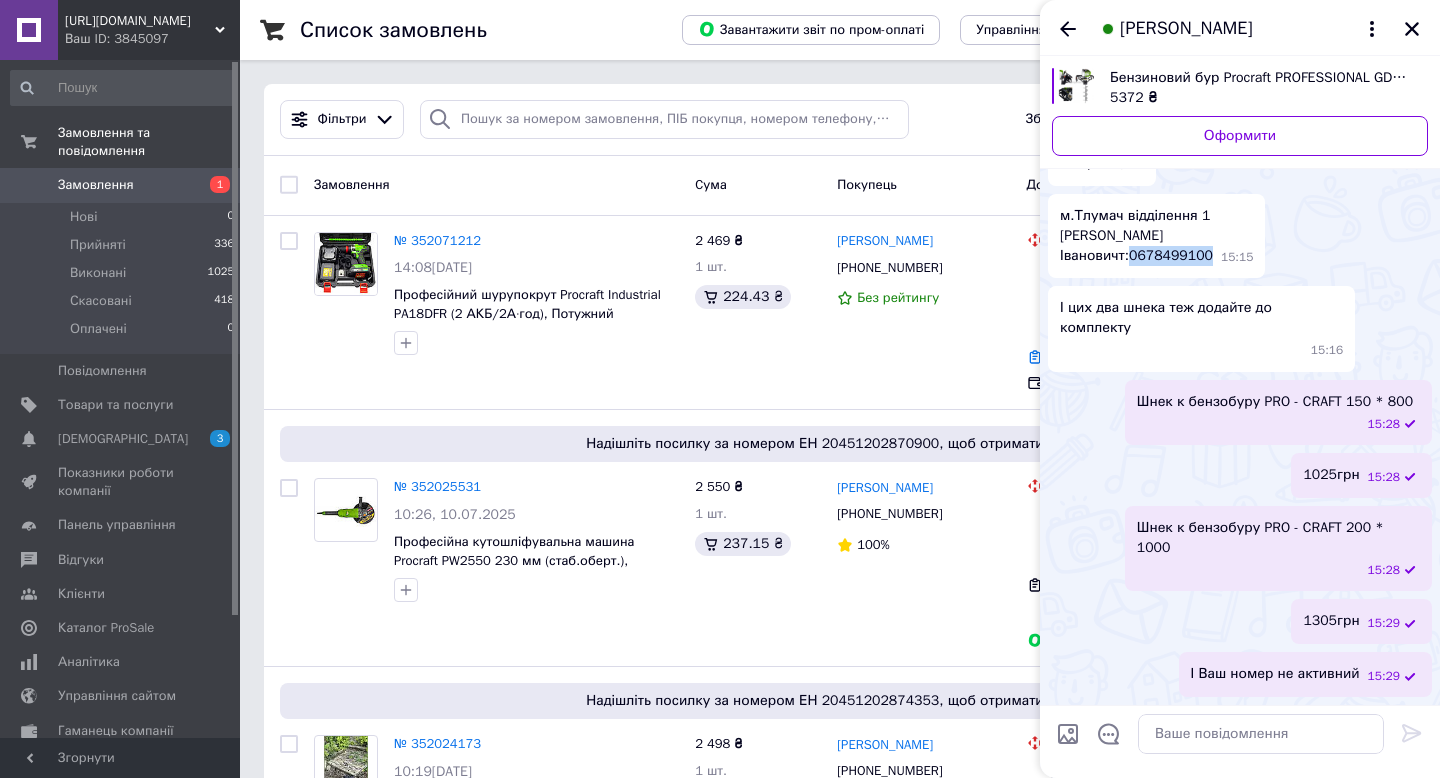 click on "м.Тлумач відділення 1  Костюк Любомир Іваноаич Івановичт:0678499100" at bounding box center [1136, 236] 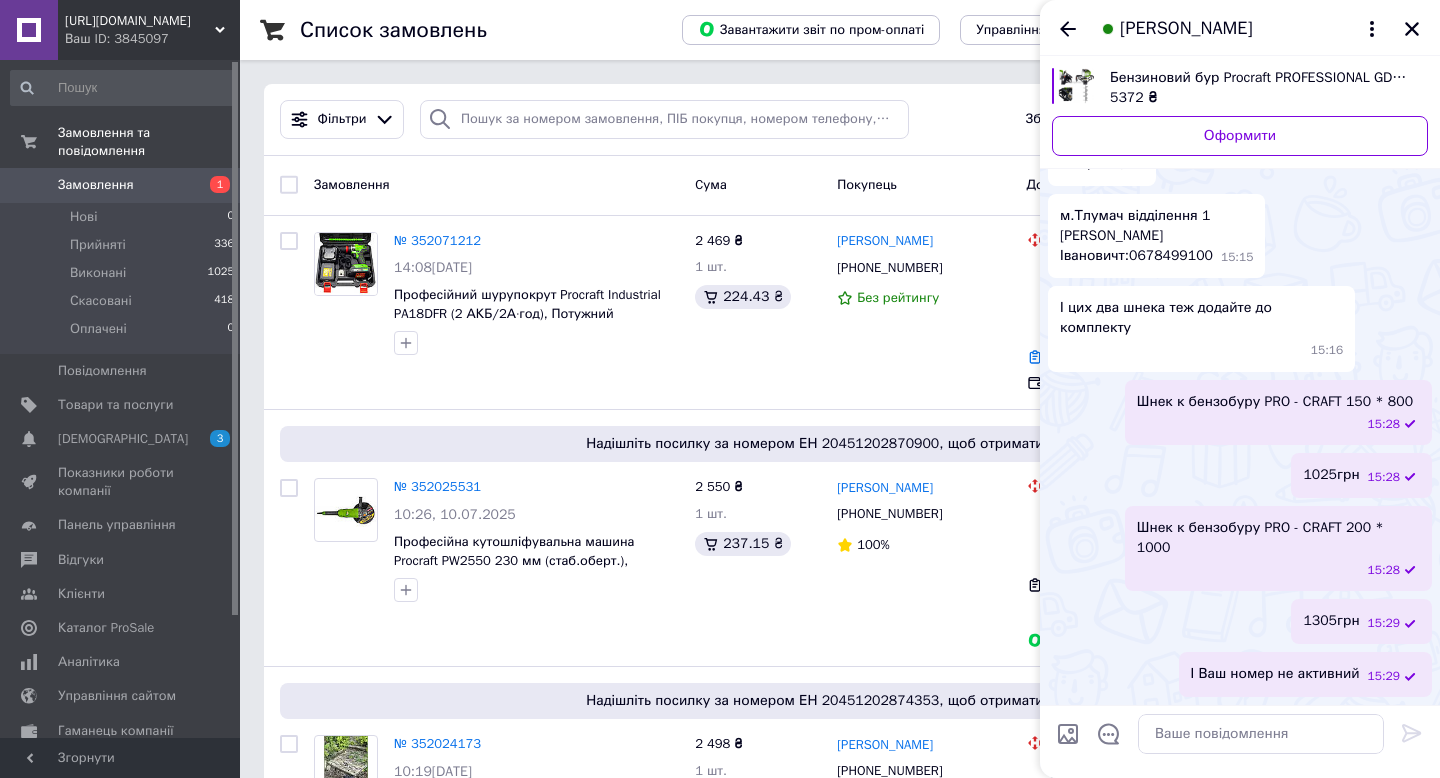 click on "м.Тлумач відділення 1  Костюк Любомир Іваноаич Івановичт:0678499100" at bounding box center (1136, 236) 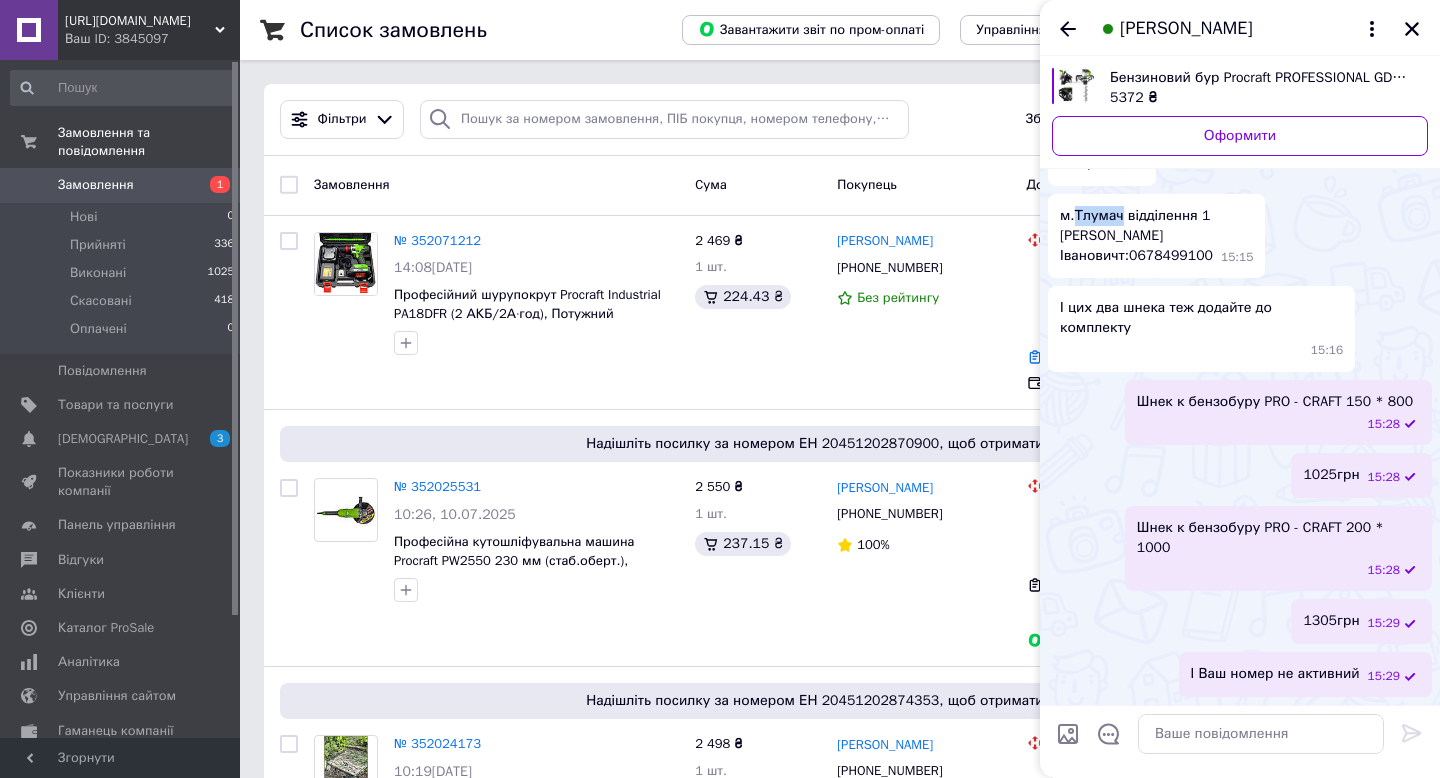 click on "м.Тлумач відділення 1  Костюк Любомир Іваноаич Івановичт:0678499100" at bounding box center (1136, 236) 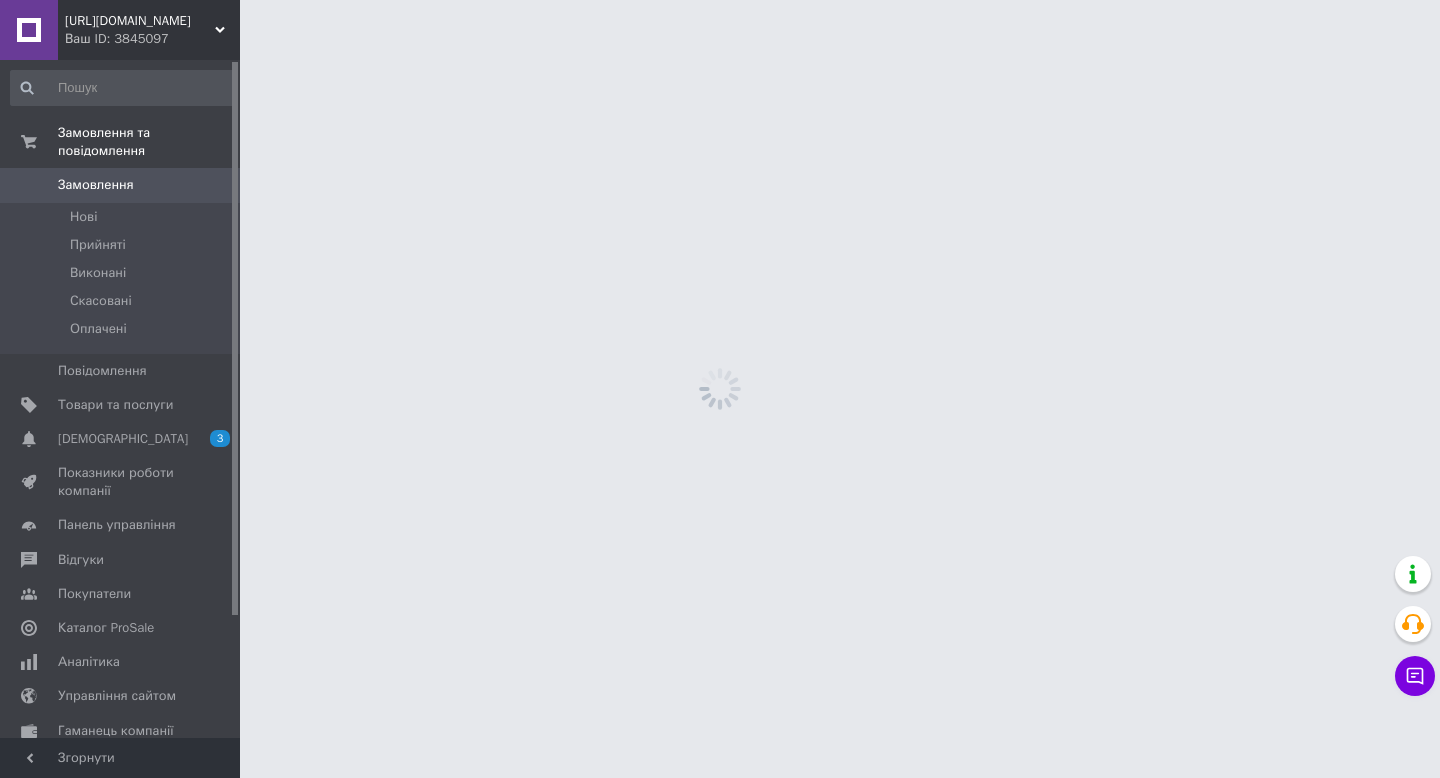 scroll, scrollTop: 0, scrollLeft: 0, axis: both 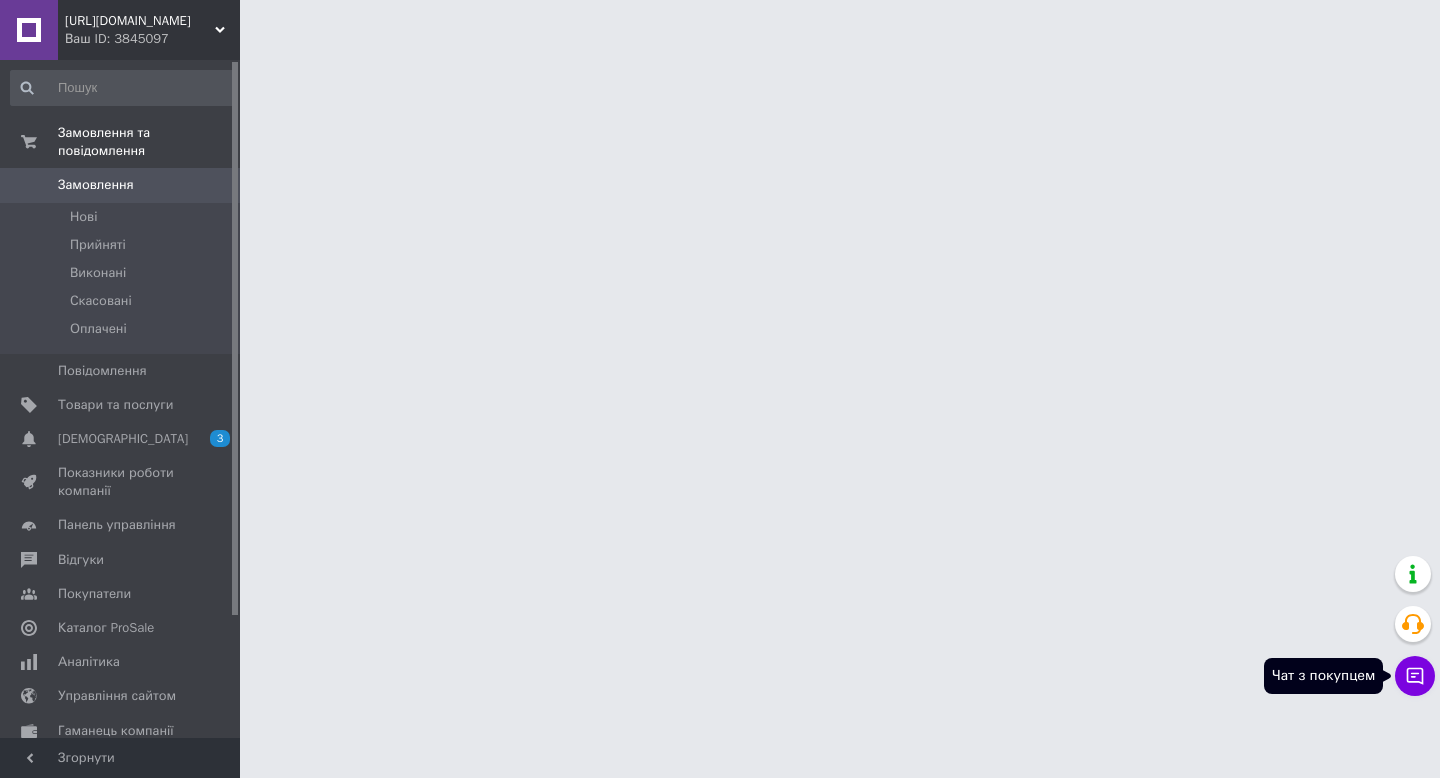 click on "Чат з покупцем" at bounding box center [1415, 676] 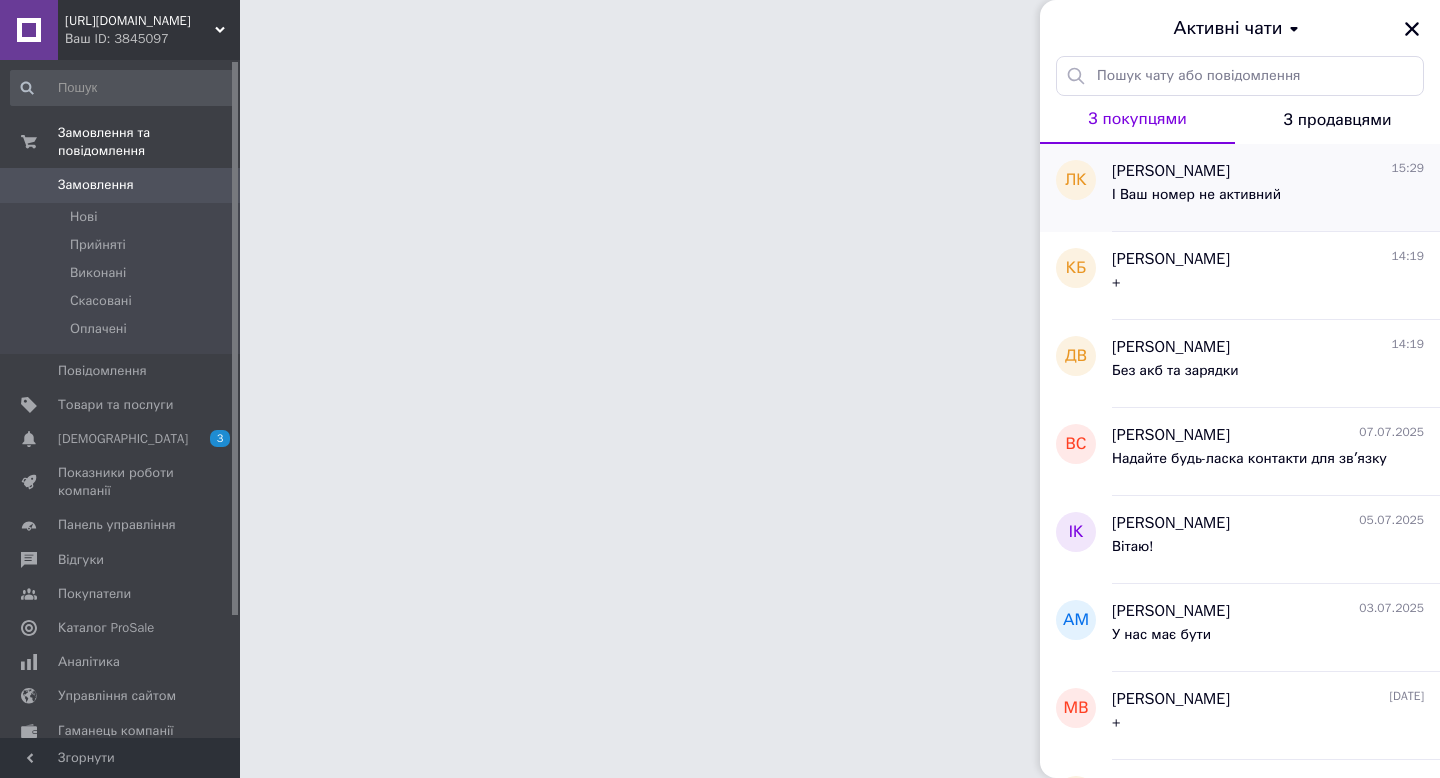 click on "Любомир Костюк 15:29" at bounding box center (1268, 171) 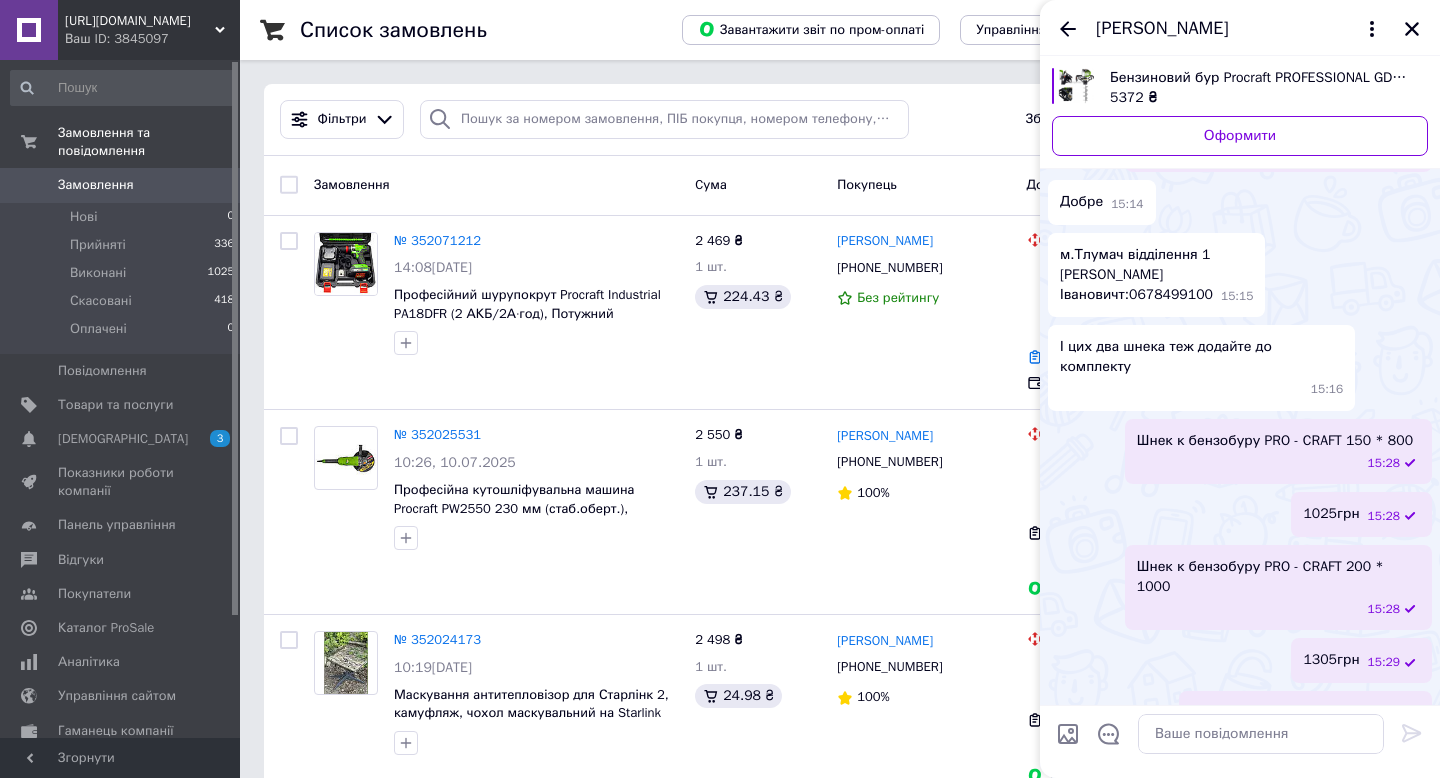 scroll, scrollTop: 626, scrollLeft: 0, axis: vertical 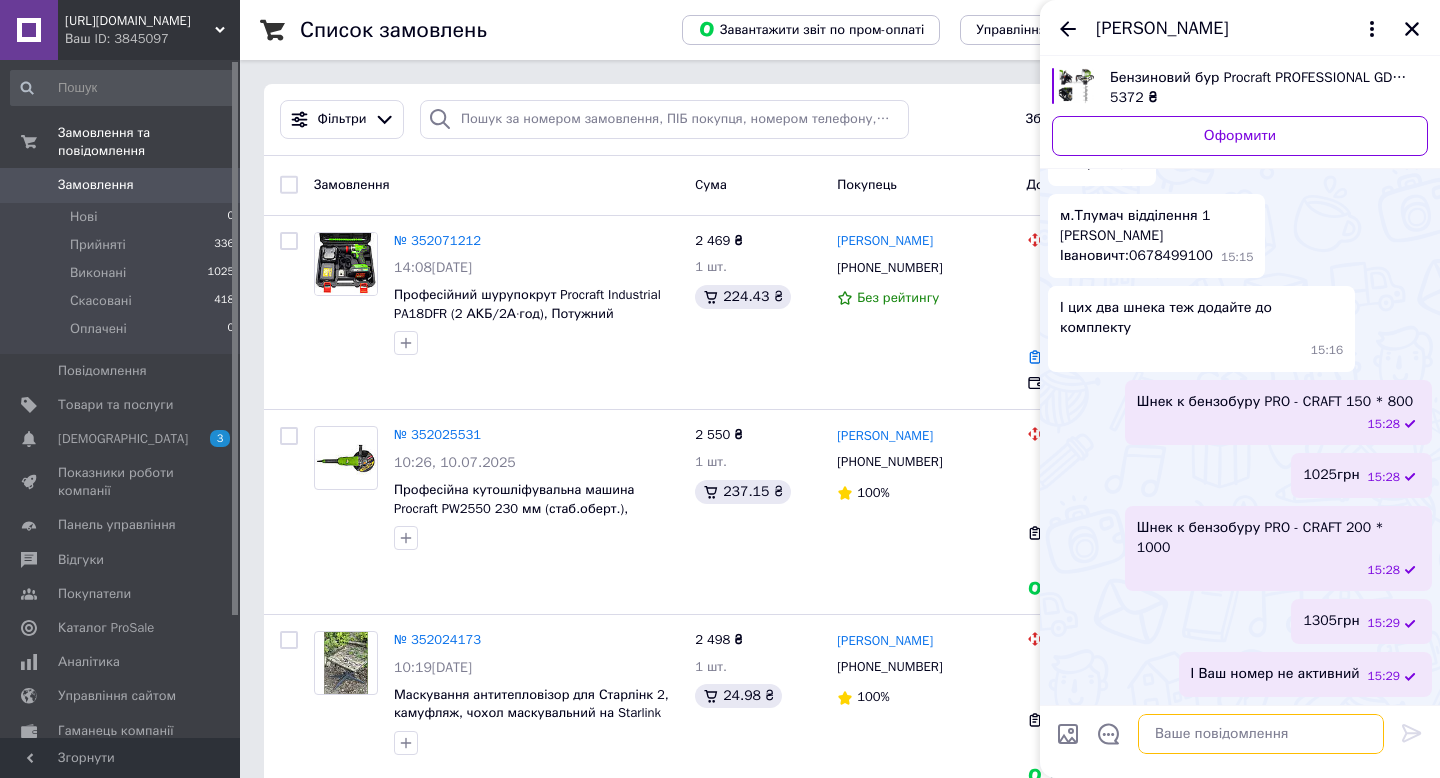 click at bounding box center [1261, 734] 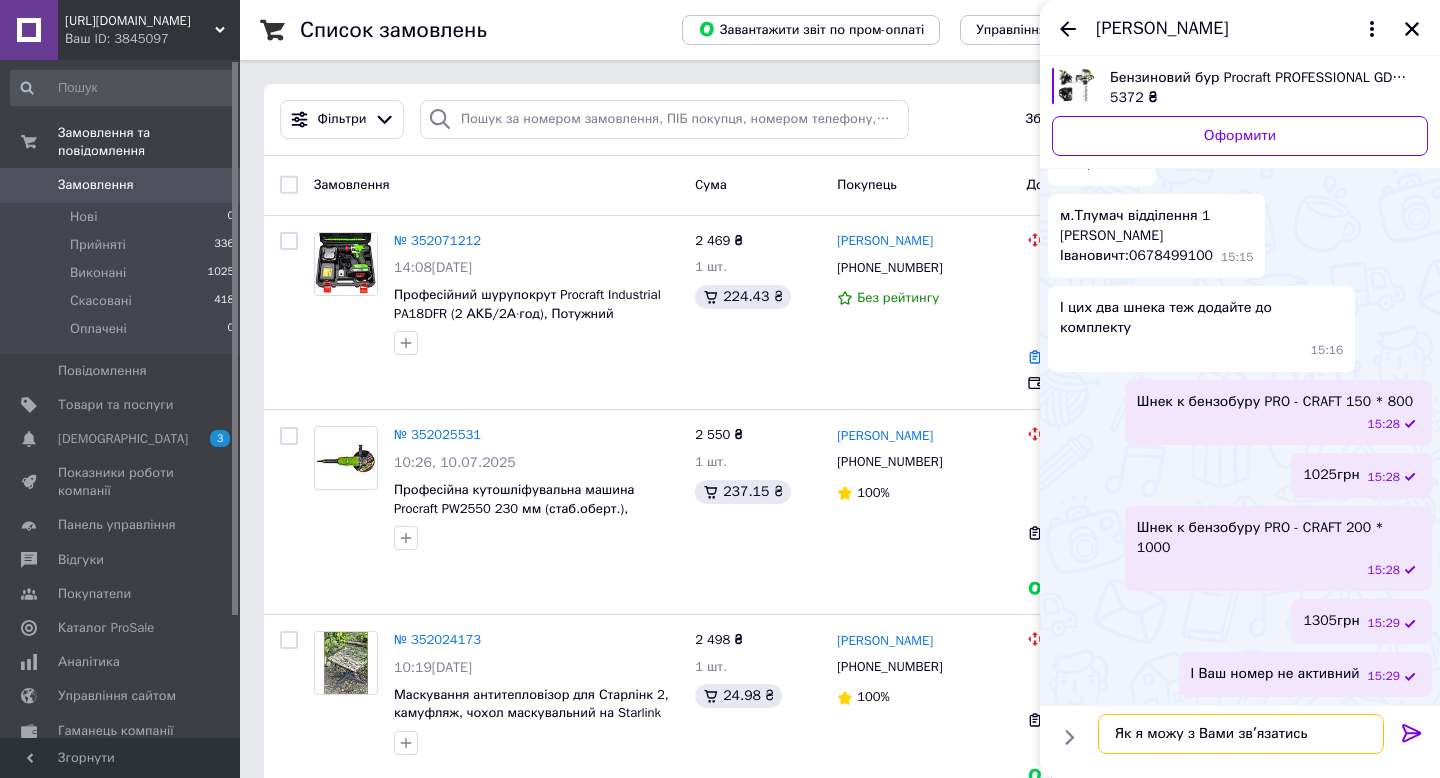 type on "Як я можу з Вами звʼязатись?" 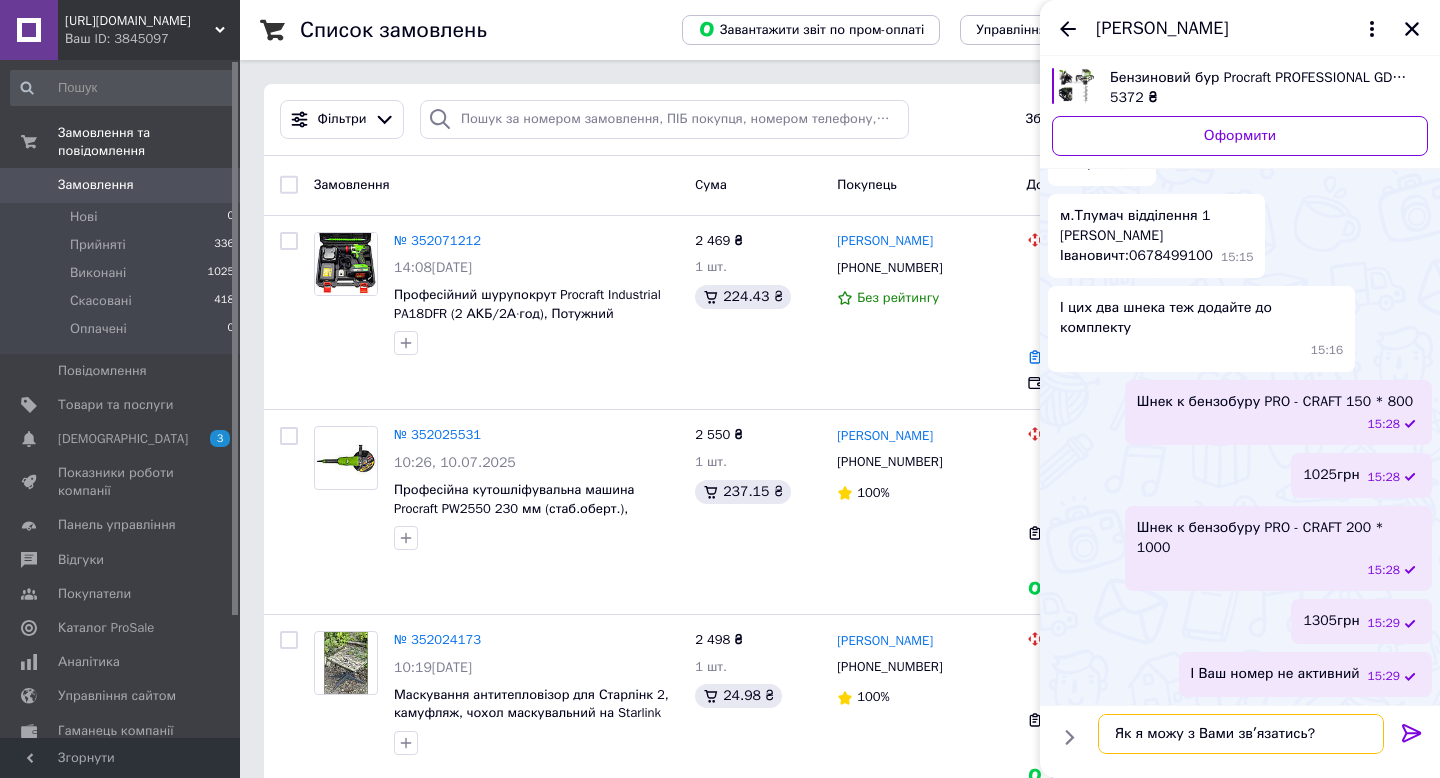 type 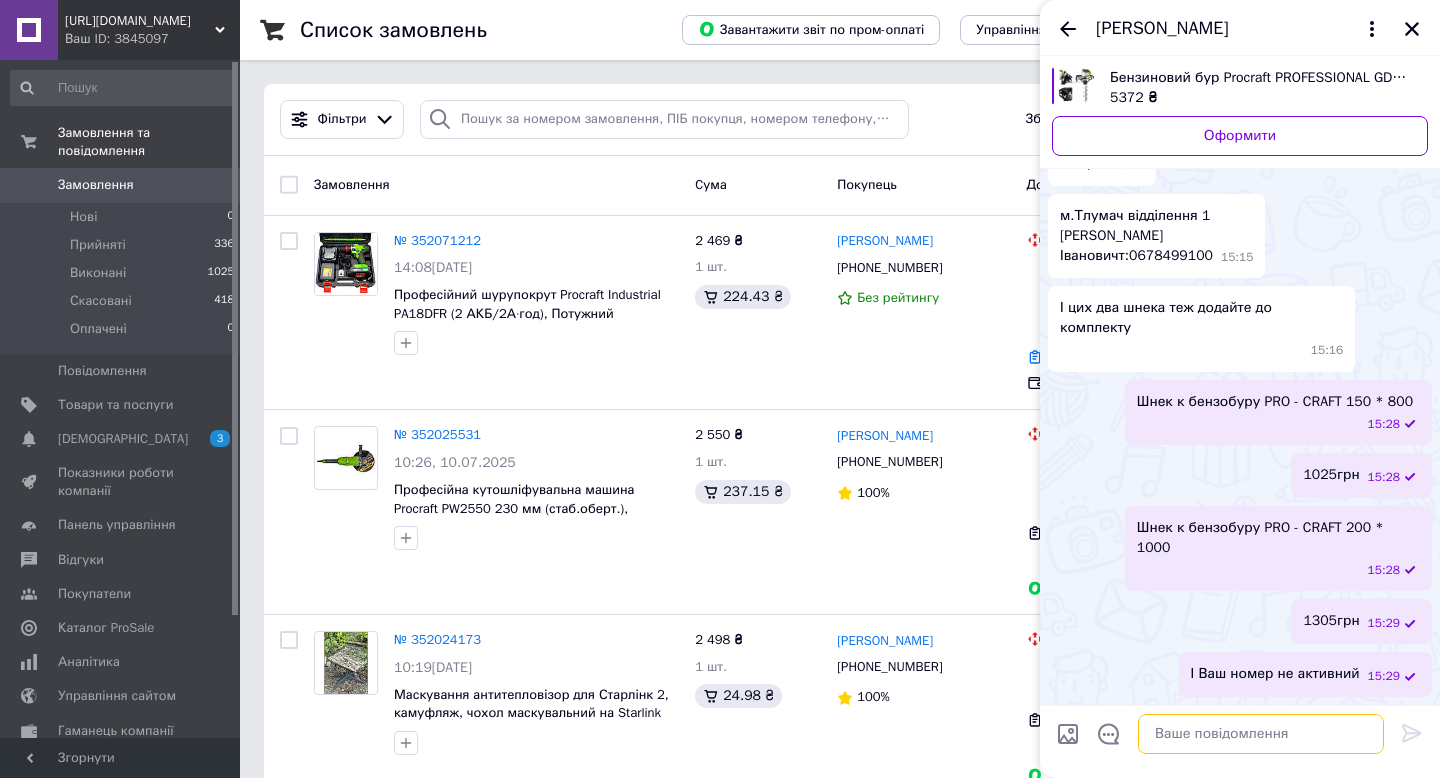scroll, scrollTop: 679, scrollLeft: 0, axis: vertical 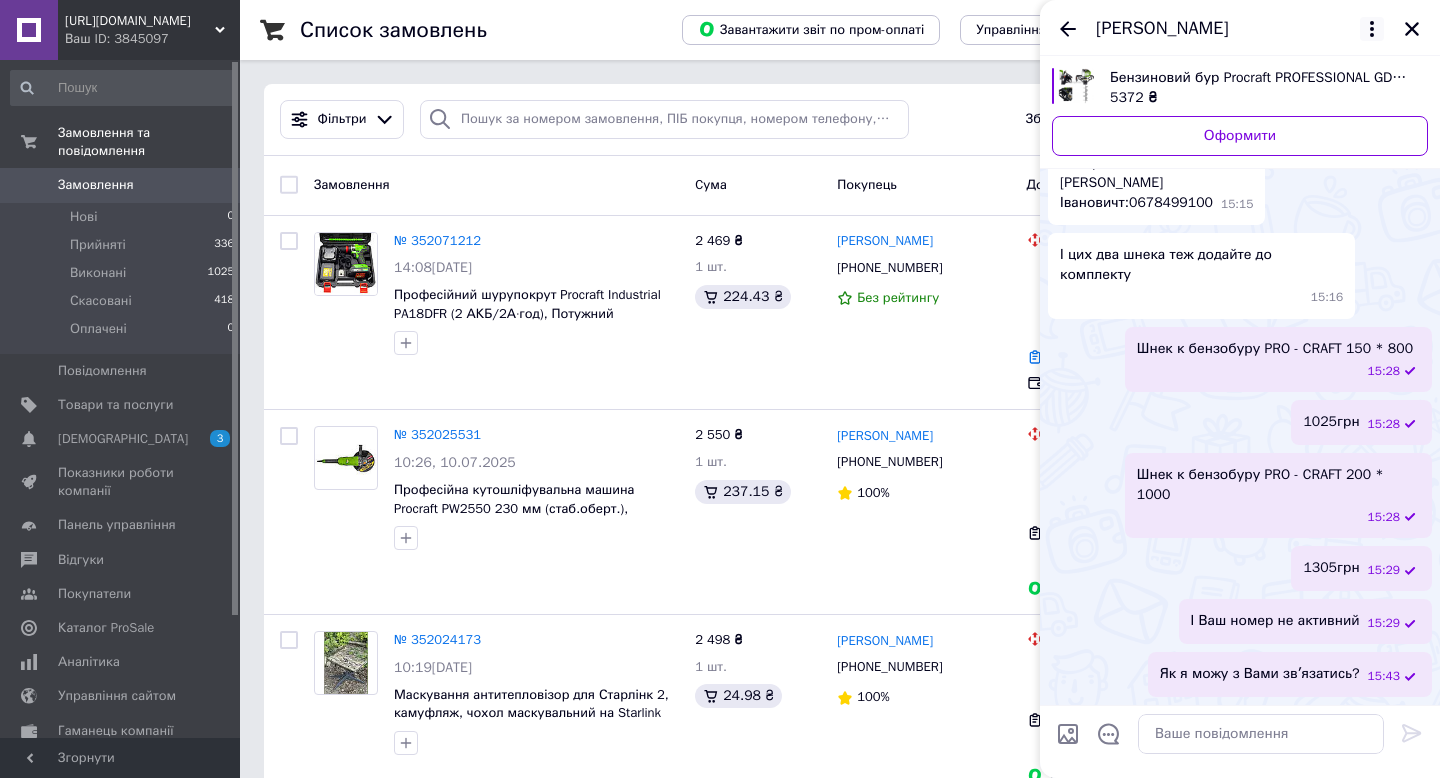 click 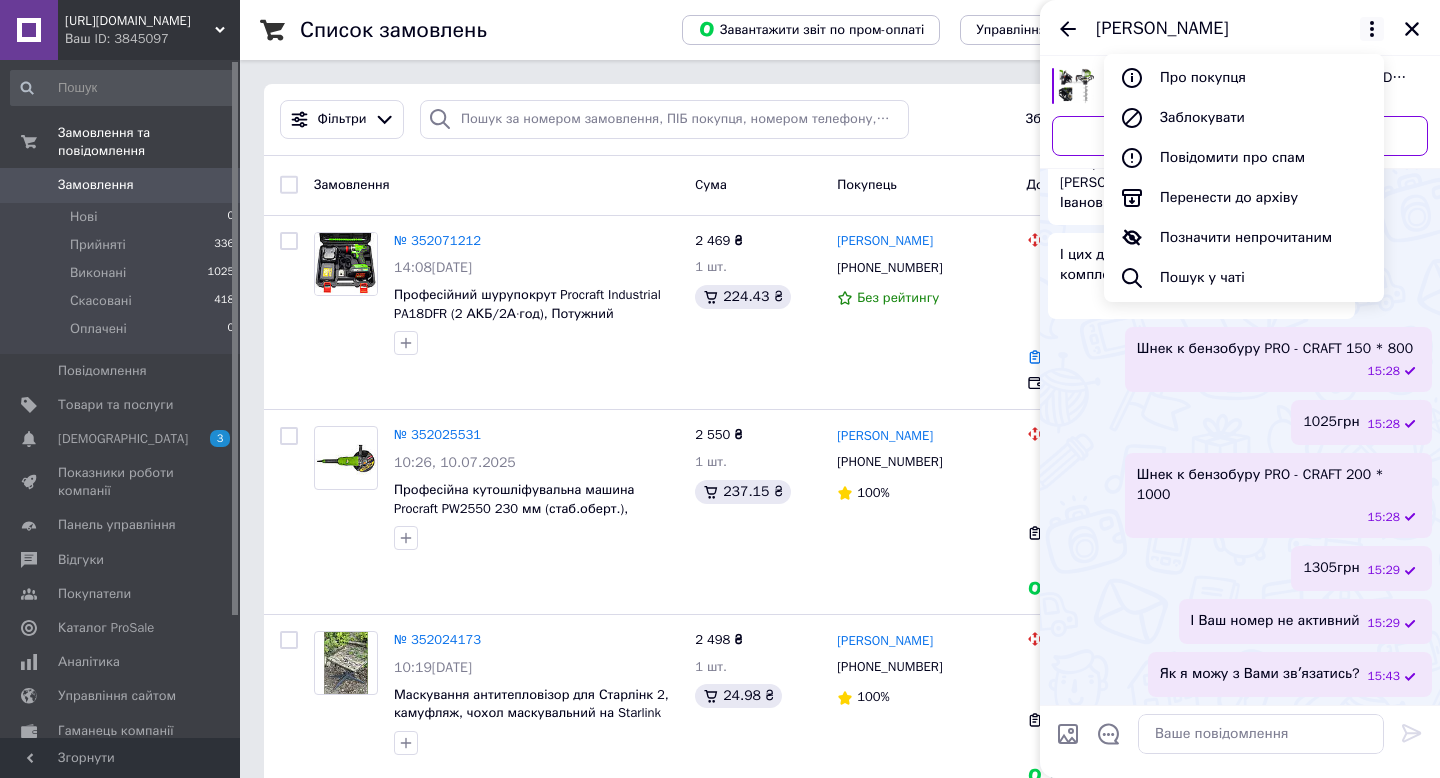 click on "м.Тлумач відділення 1  Костюк Любомир Іваноаич Івановичт:0678499100 15:15" at bounding box center [1240, 183] 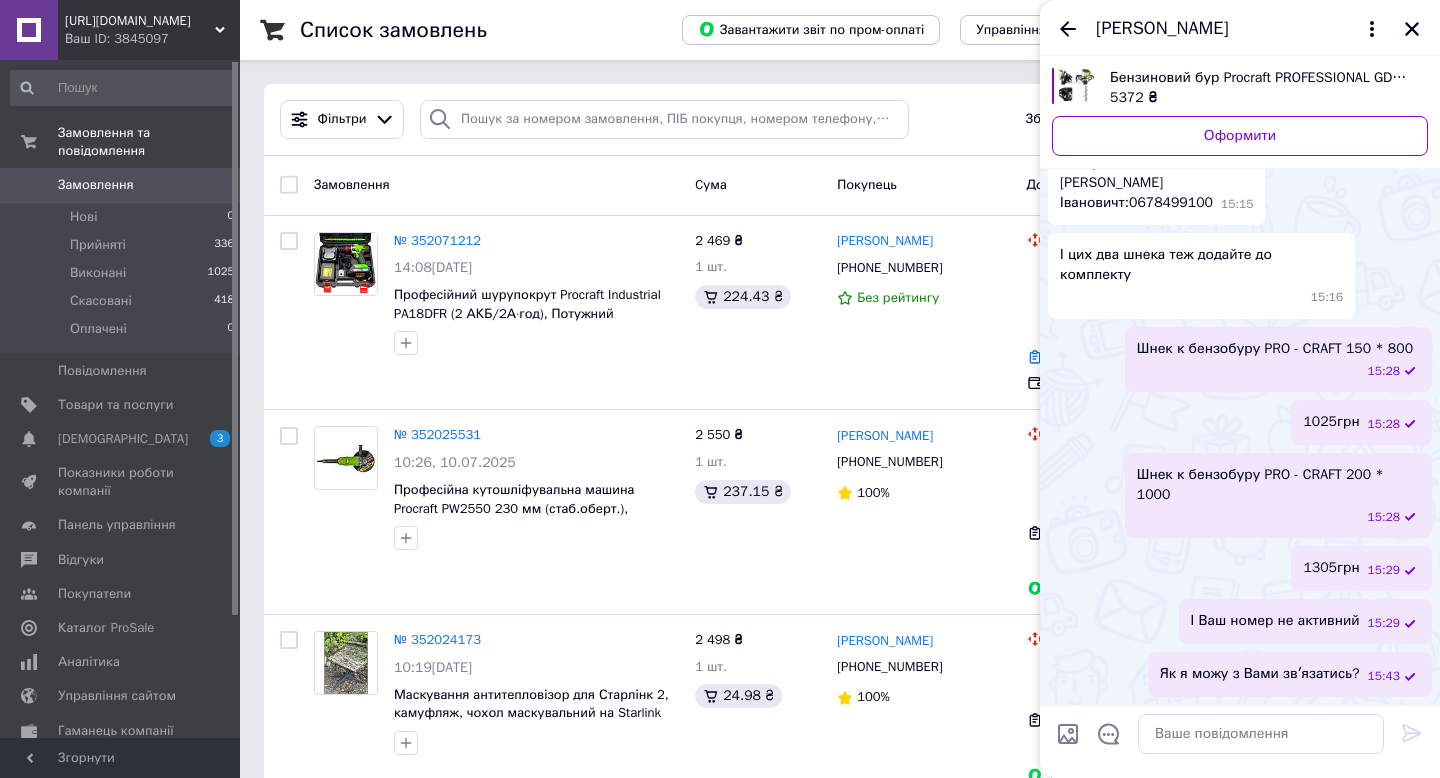 click on "м.Тлумач відділення 1  Костюк Любомир Іваноаич Івановичт:0678499100" at bounding box center [1136, 183] 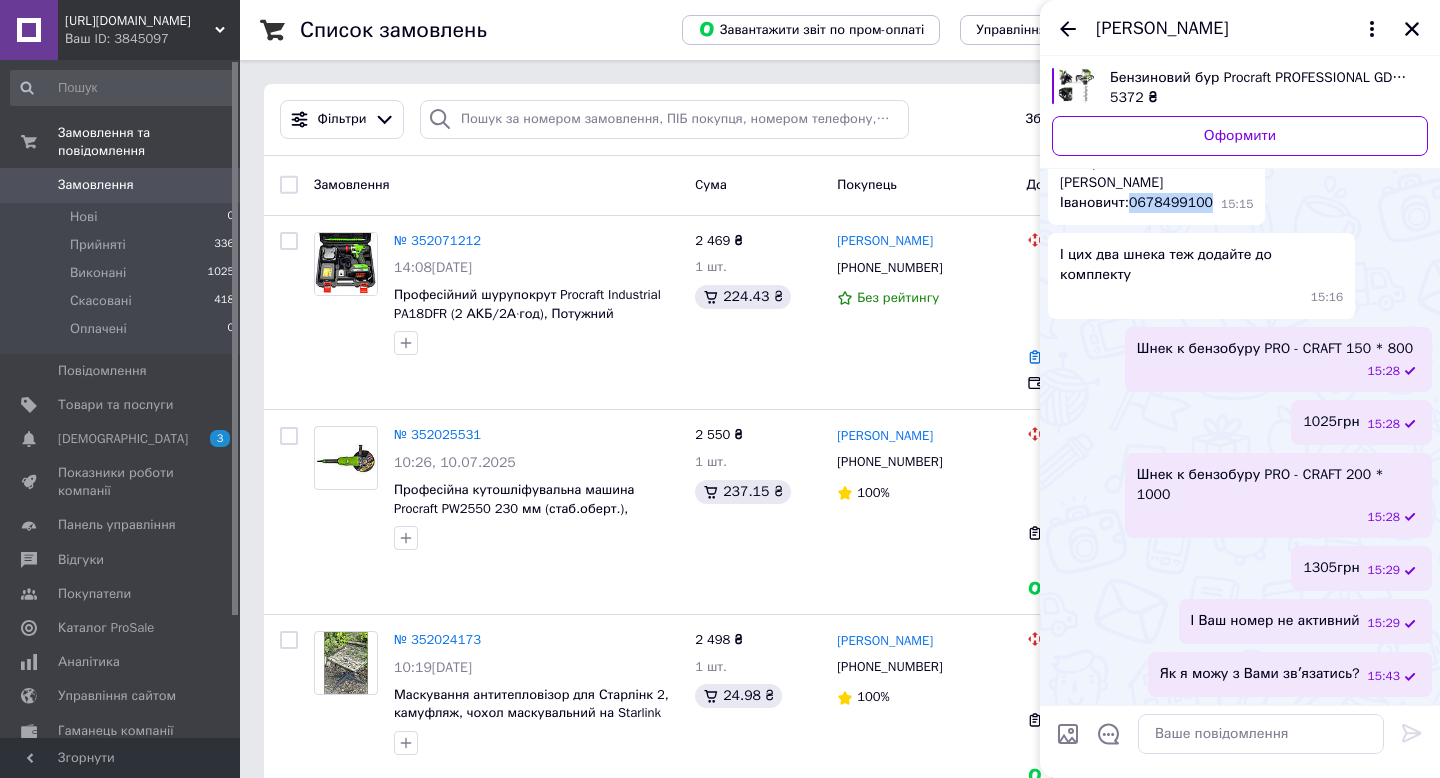 click on "м.Тлумач відділення 1  Костюк Любомир Іваноаич Івановичт:0678499100" at bounding box center [1136, 183] 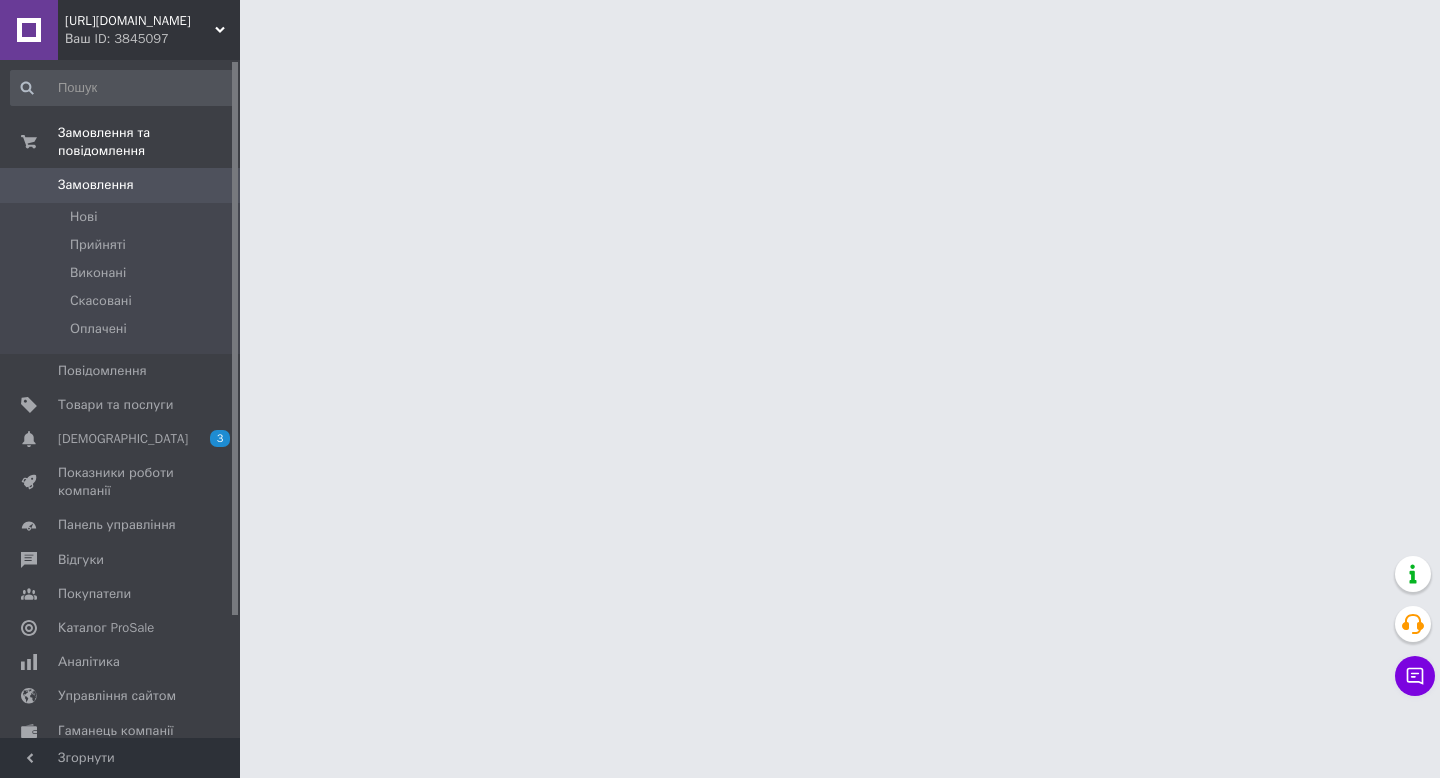 scroll, scrollTop: 0, scrollLeft: 0, axis: both 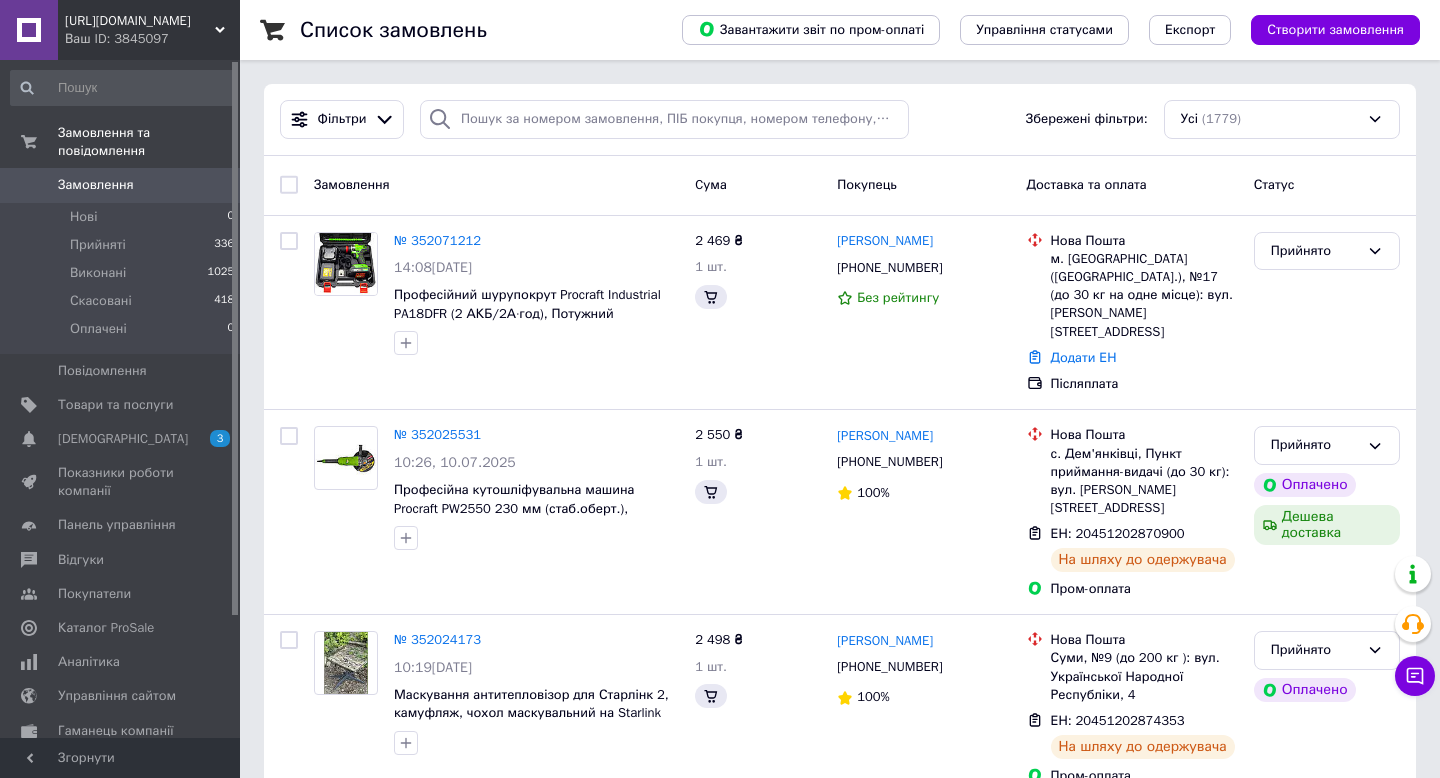 click 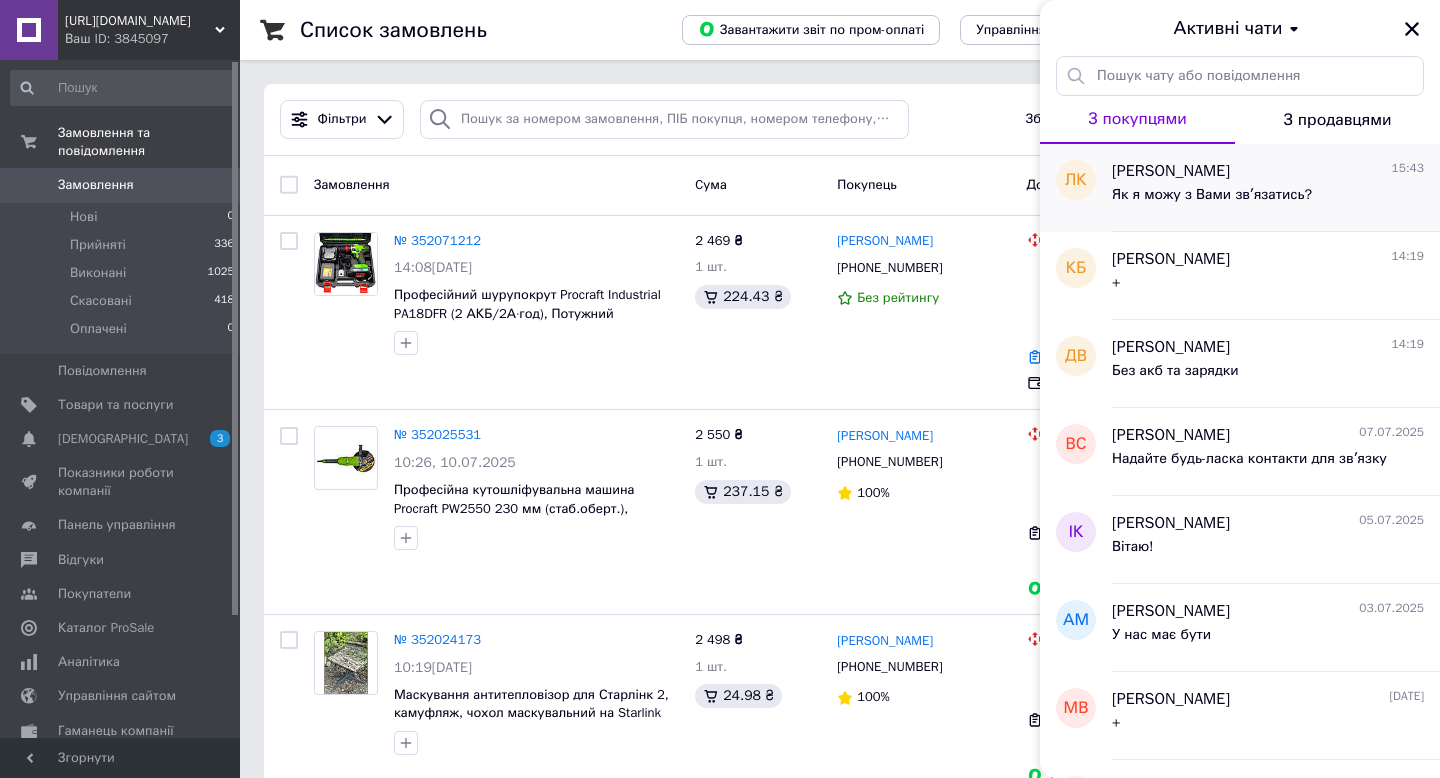 click on "Як я можу з Вами звʼязатись?" at bounding box center [1268, 199] 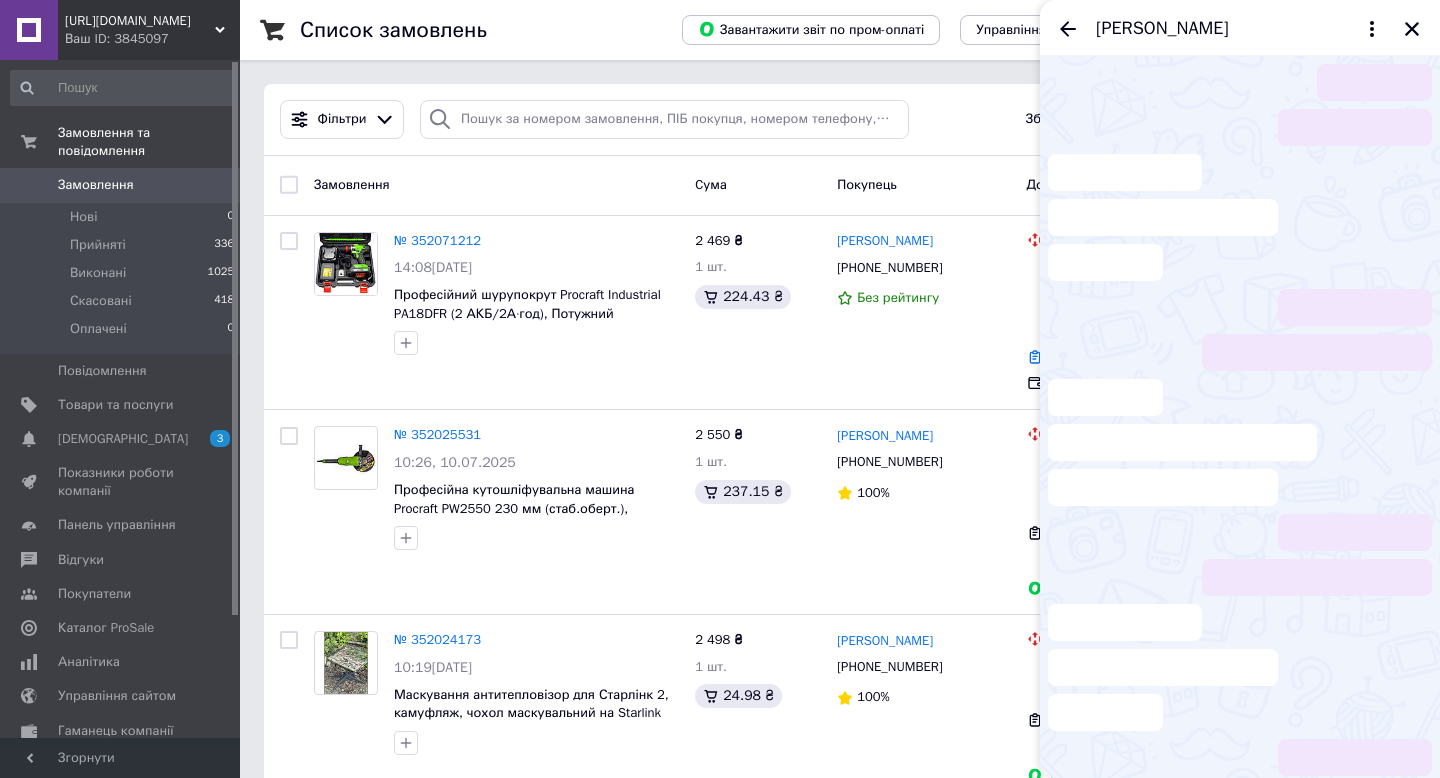 scroll, scrollTop: 730, scrollLeft: 0, axis: vertical 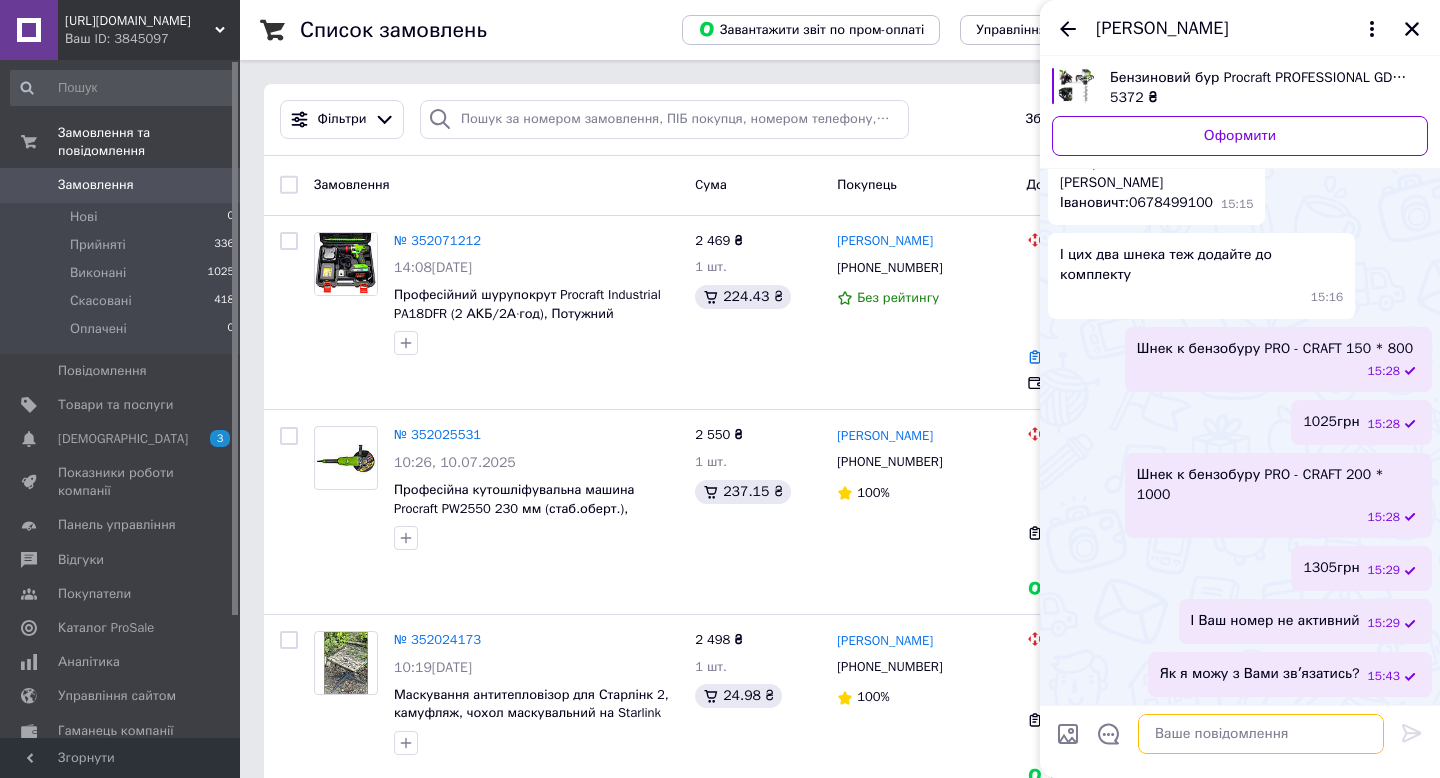 click at bounding box center (1261, 734) 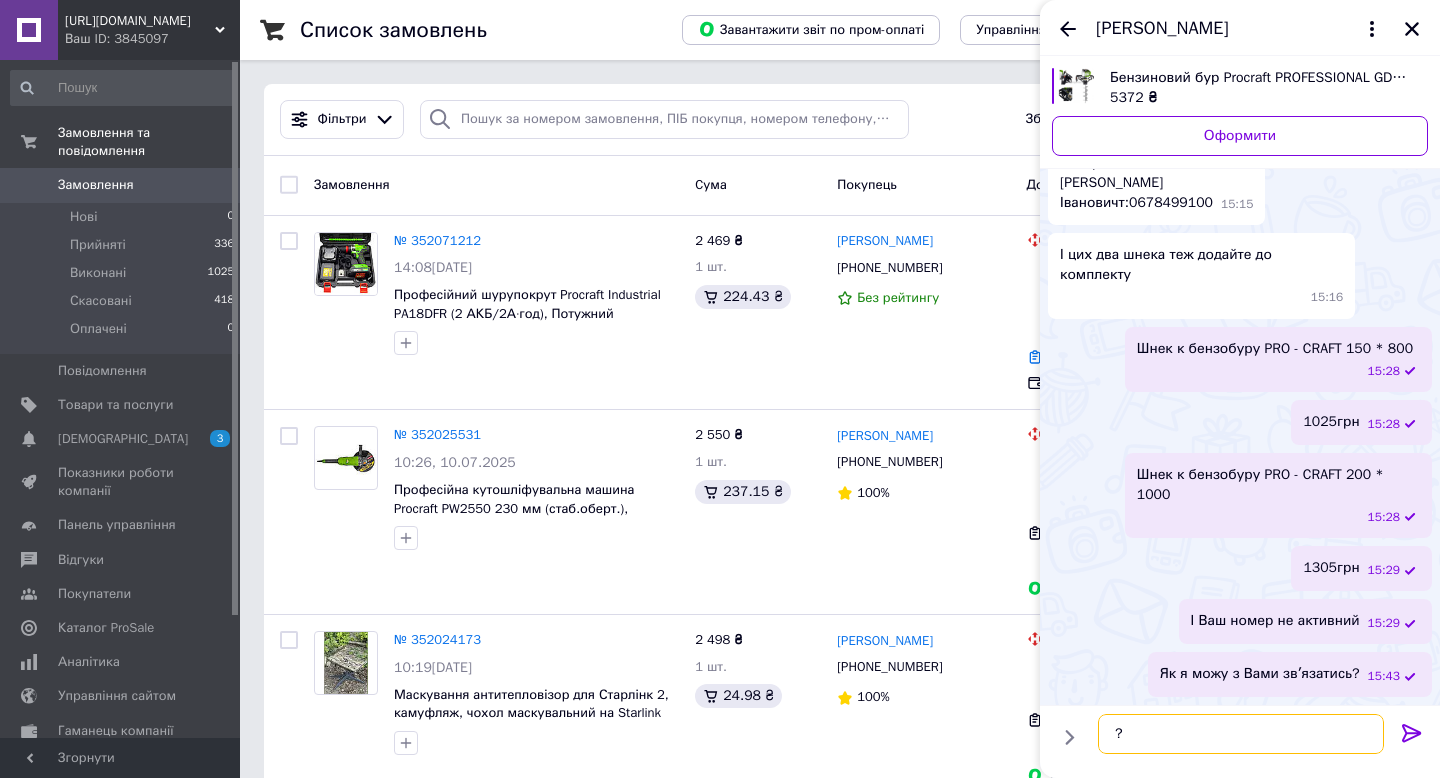 type 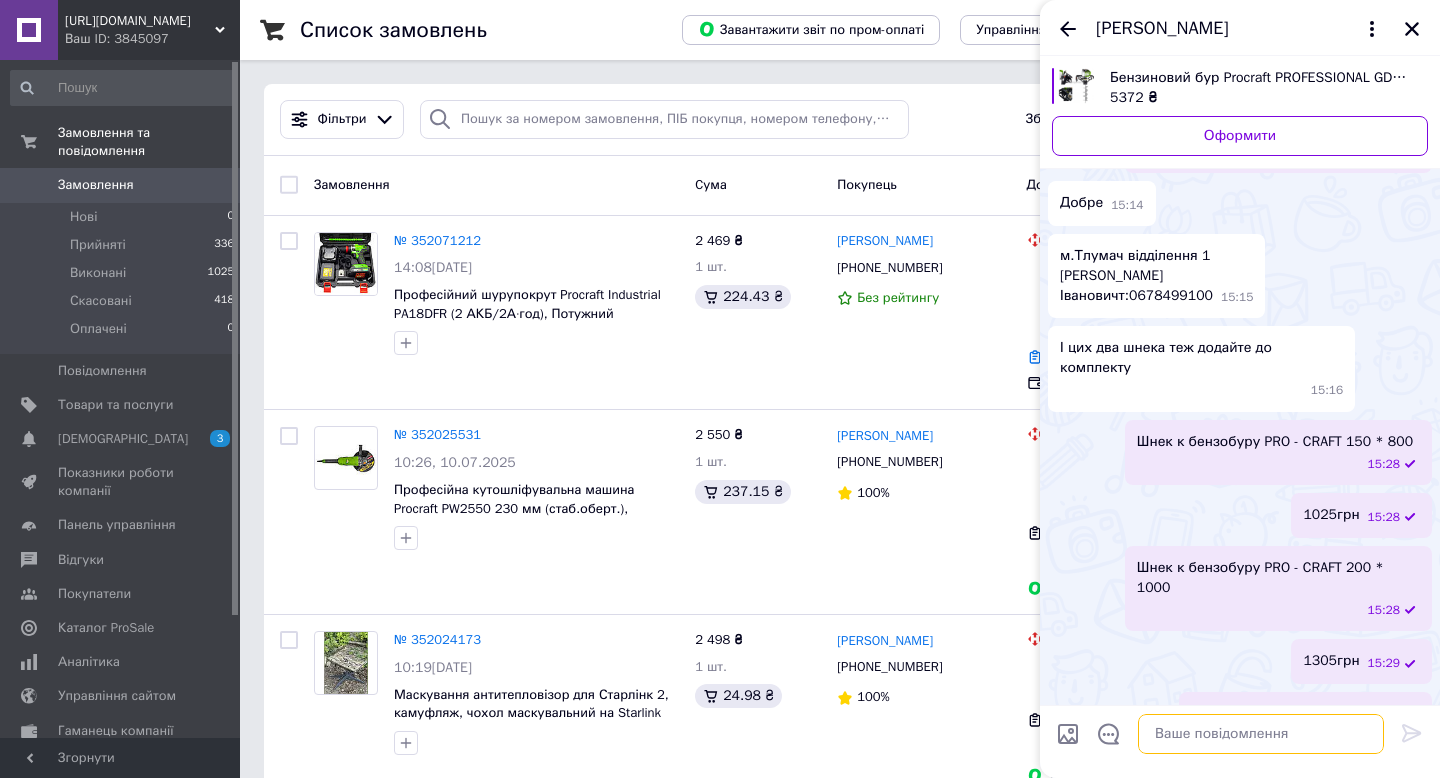 scroll, scrollTop: 733, scrollLeft: 0, axis: vertical 